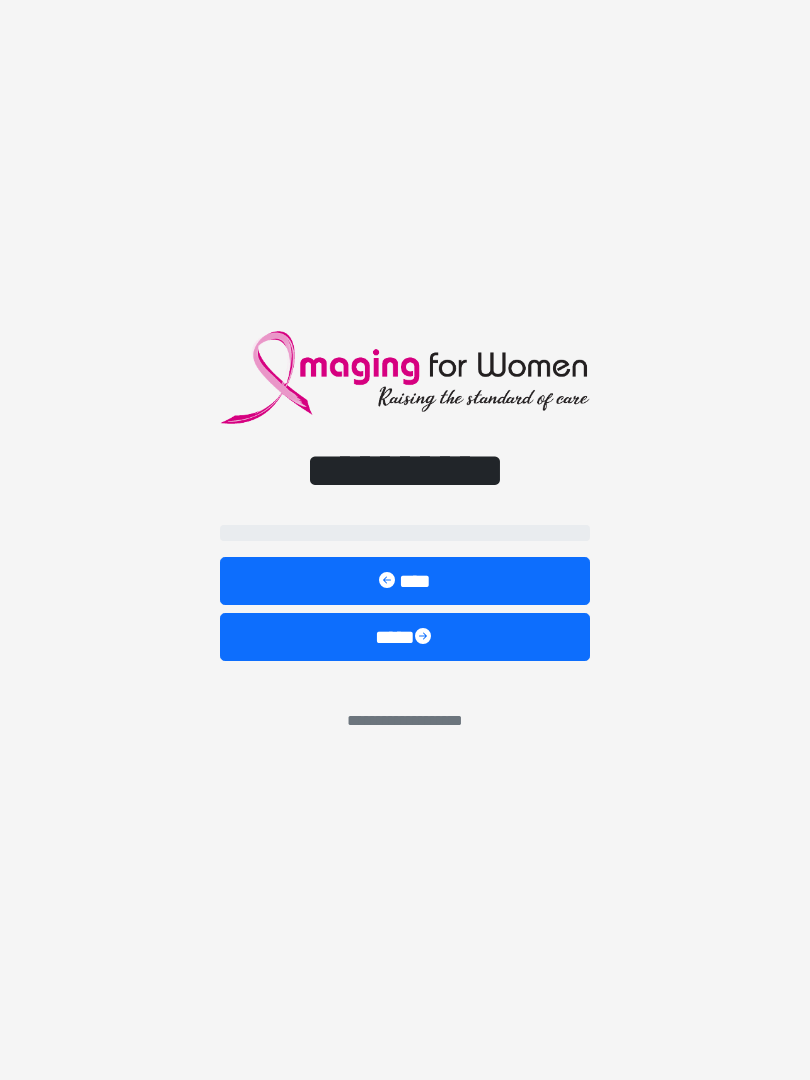 scroll, scrollTop: 0, scrollLeft: 0, axis: both 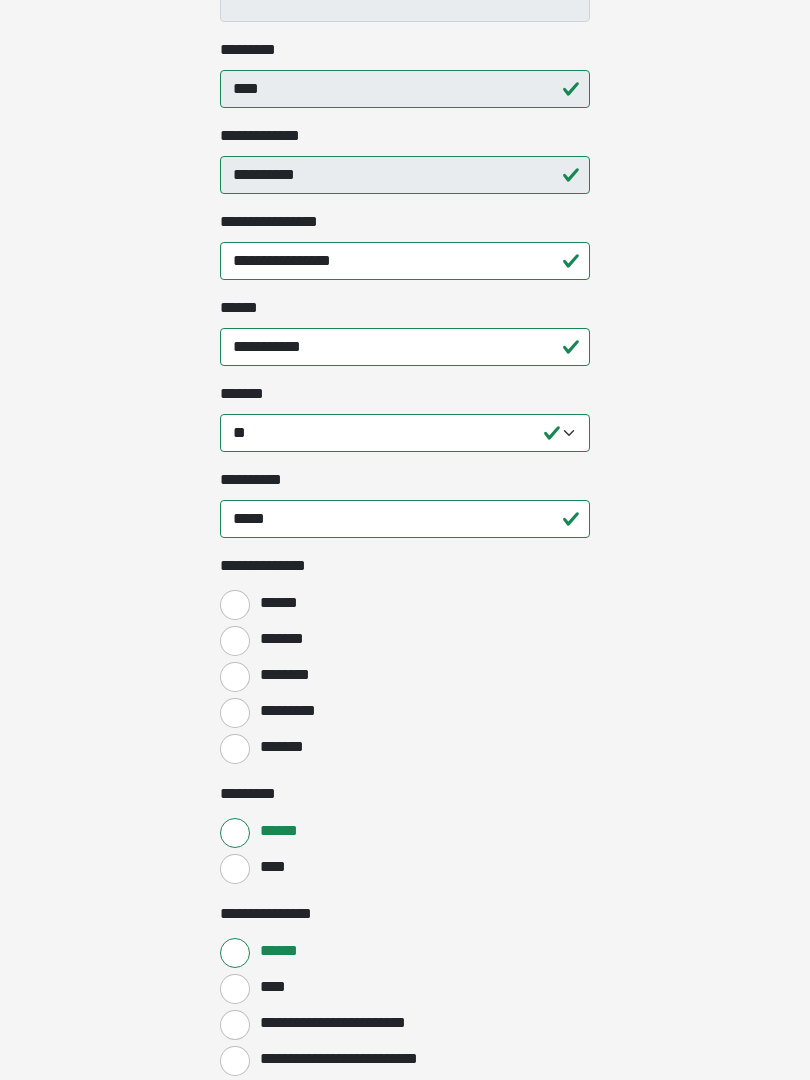 click on "******" at bounding box center [235, 606] 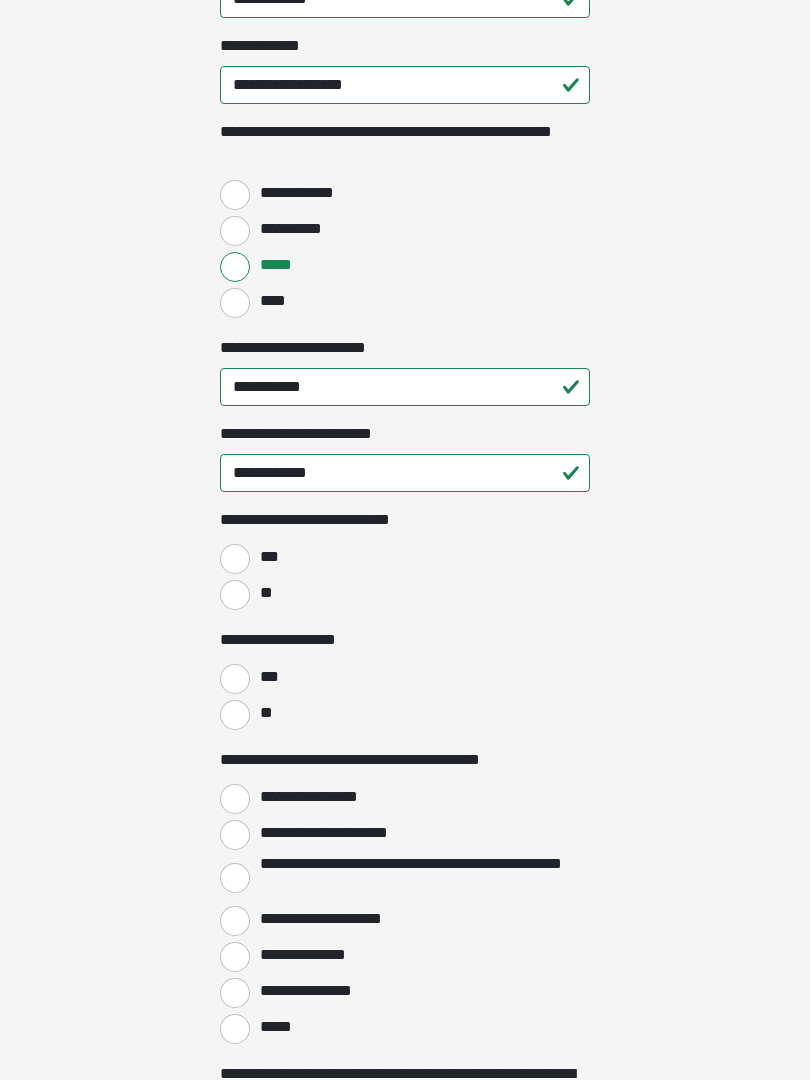 scroll, scrollTop: 2656, scrollLeft: 0, axis: vertical 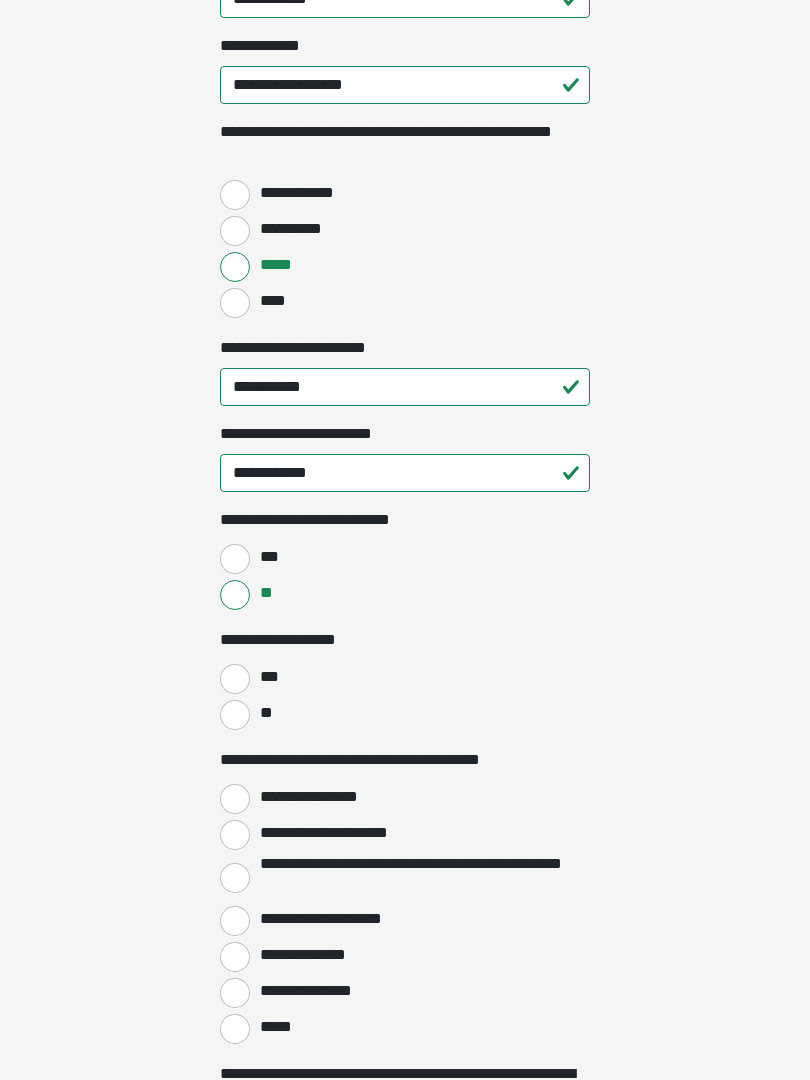 click on "**" at bounding box center (235, 715) 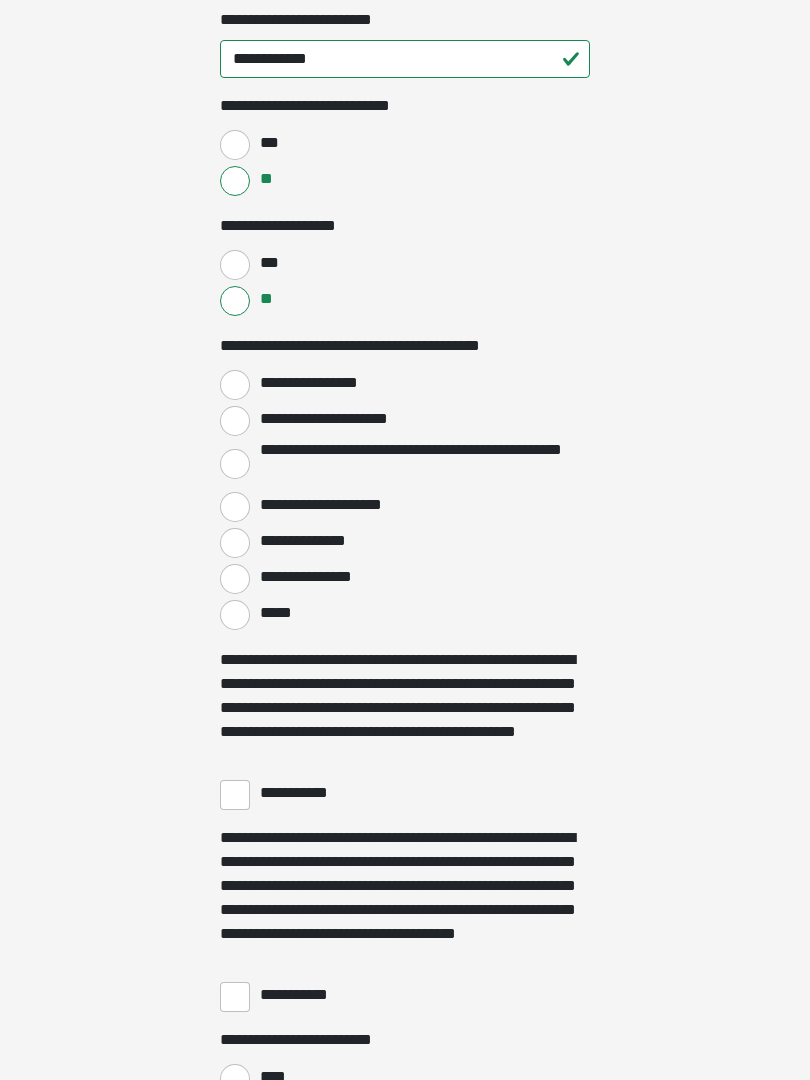 scroll, scrollTop: 3070, scrollLeft: 0, axis: vertical 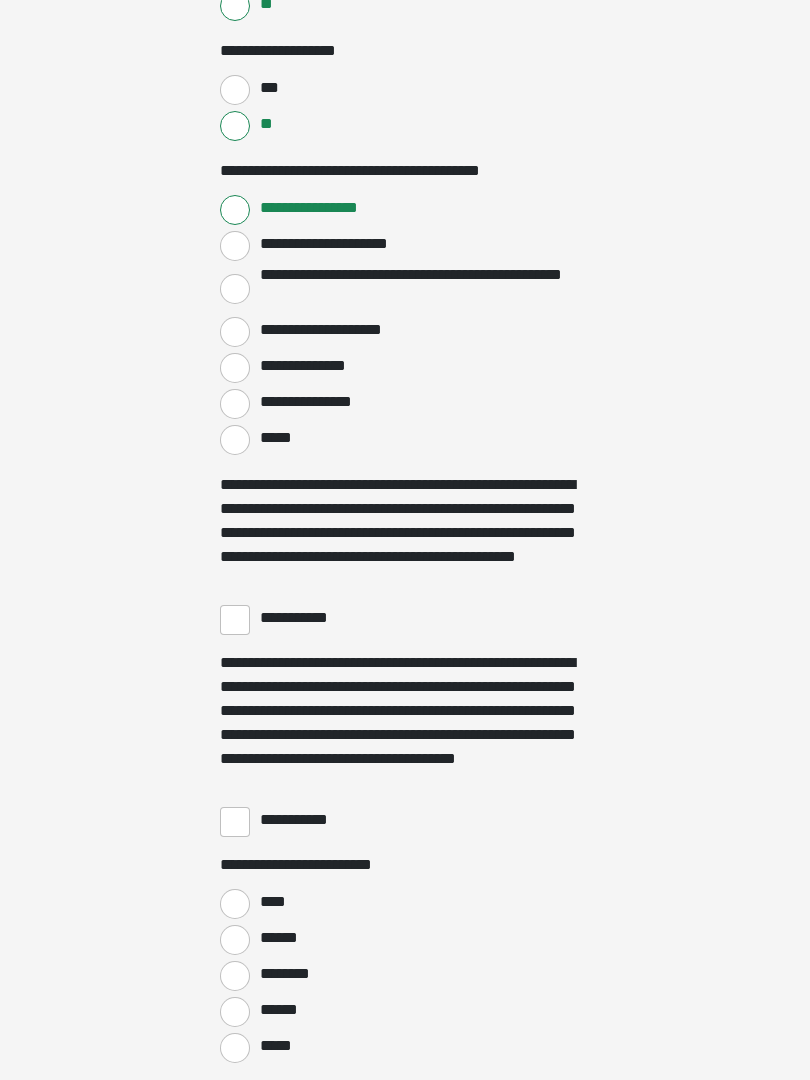 click on "**********" at bounding box center (235, 620) 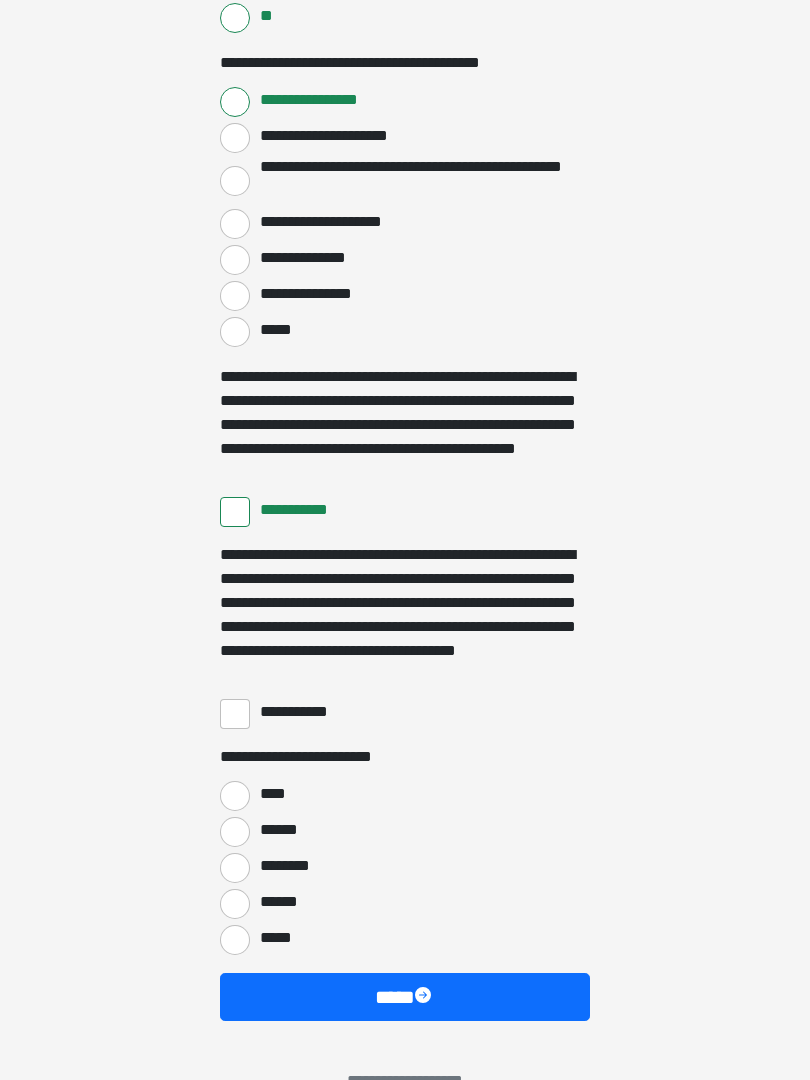 scroll, scrollTop: 3397, scrollLeft: 0, axis: vertical 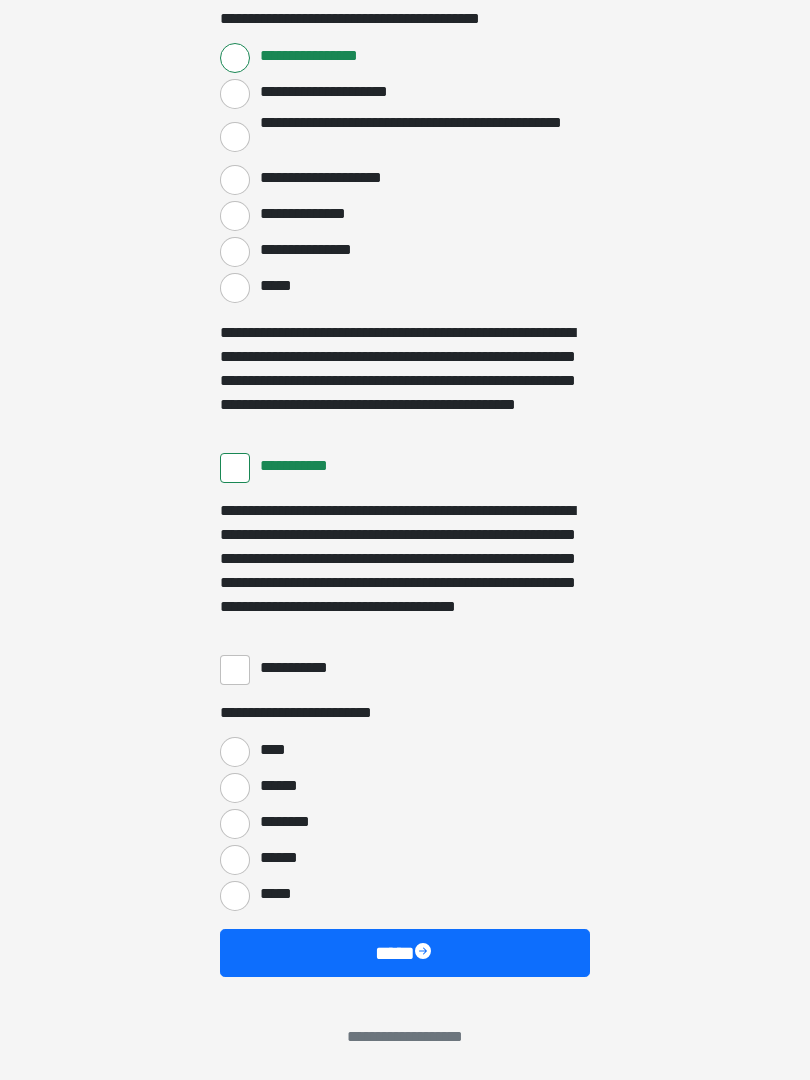click on "**********" at bounding box center (235, 670) 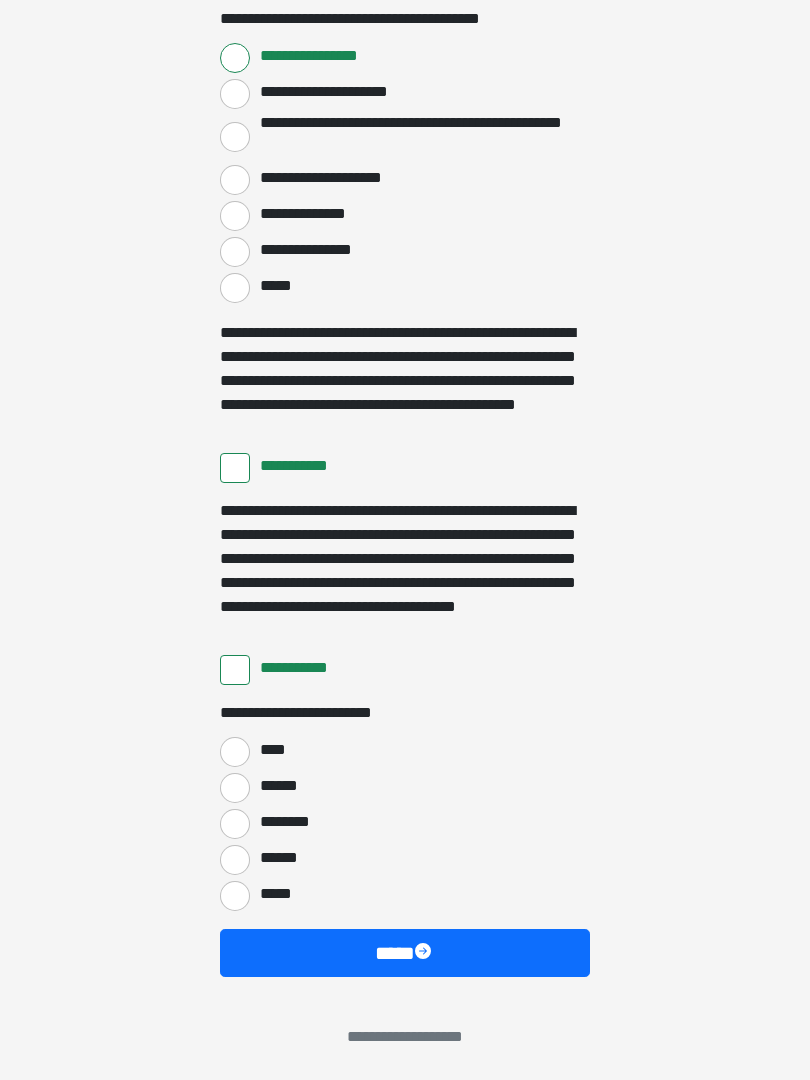 click on "****" at bounding box center (235, 752) 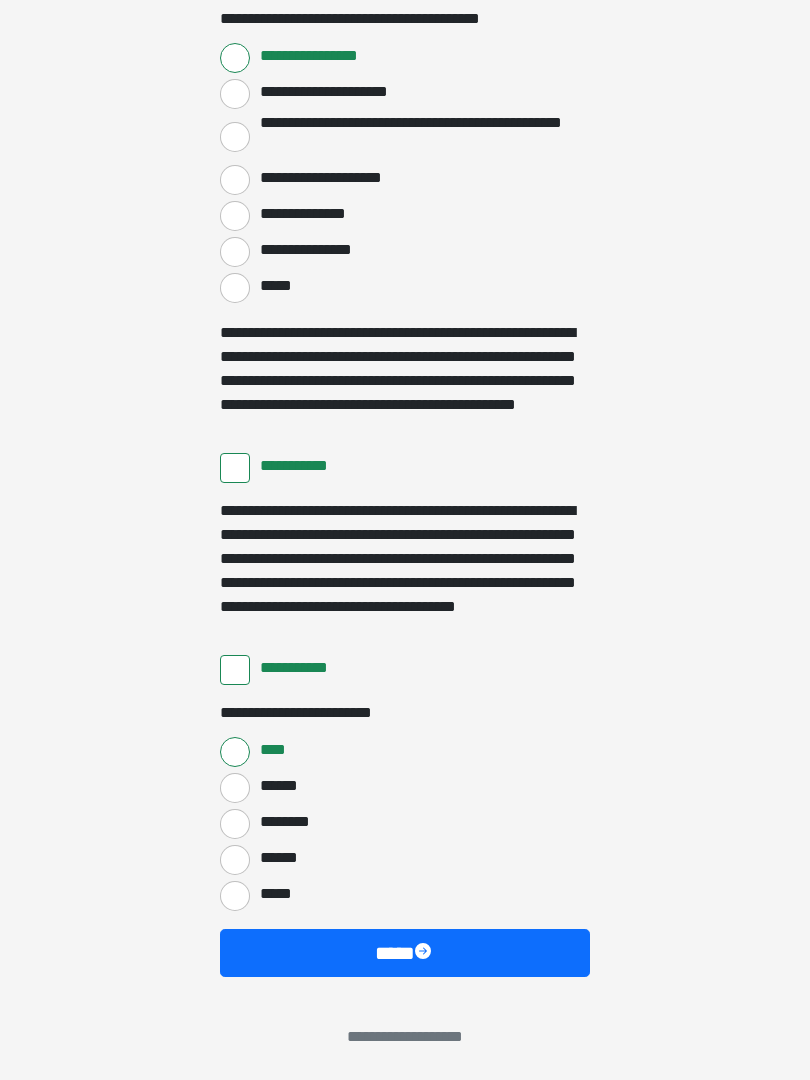 click on "****" at bounding box center (405, 953) 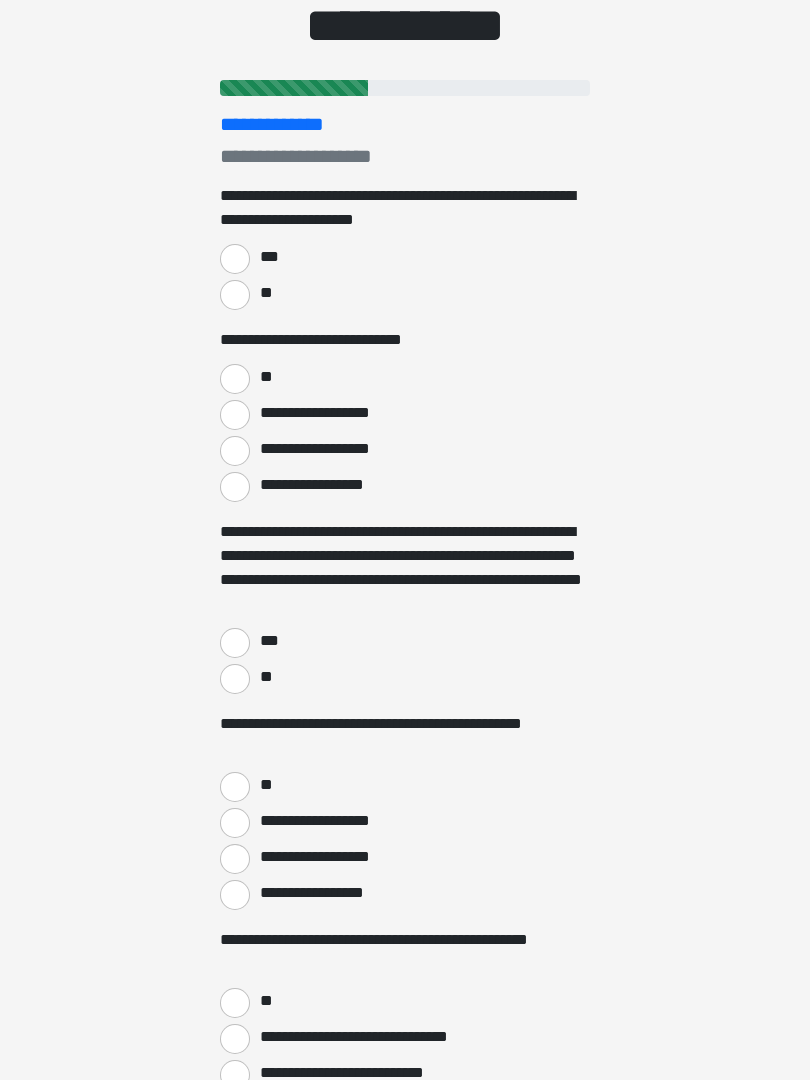 scroll, scrollTop: 0, scrollLeft: 0, axis: both 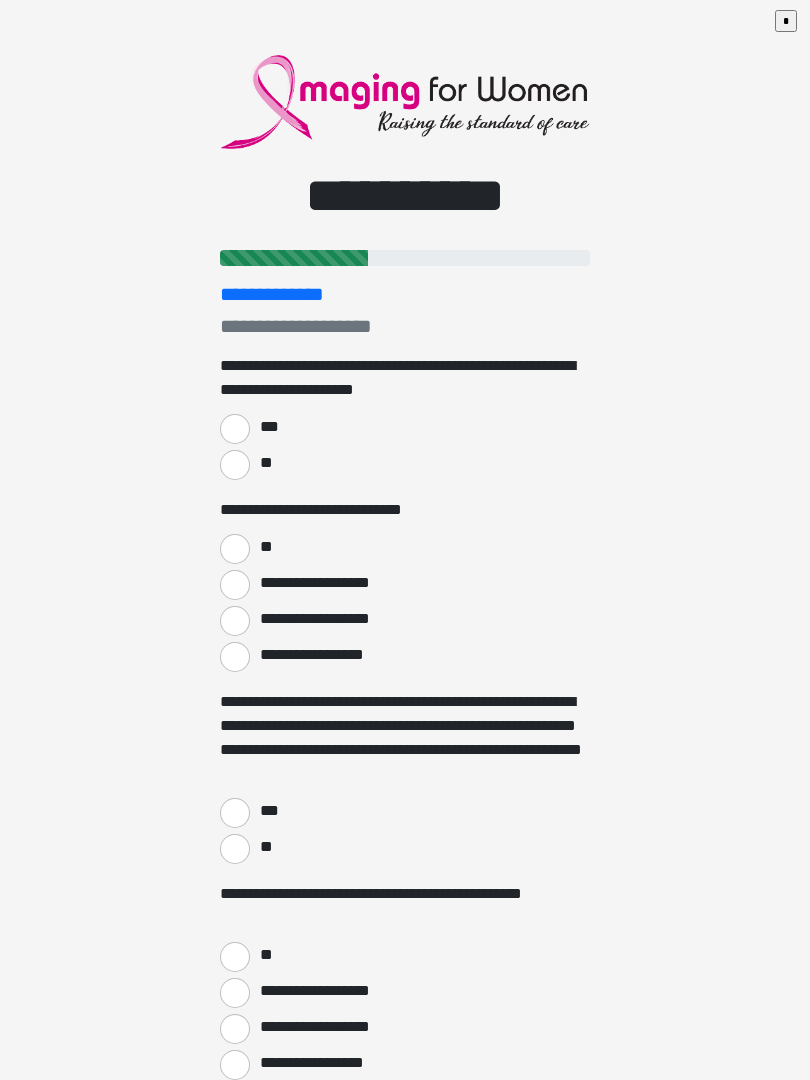 click on "***" at bounding box center [235, 429] 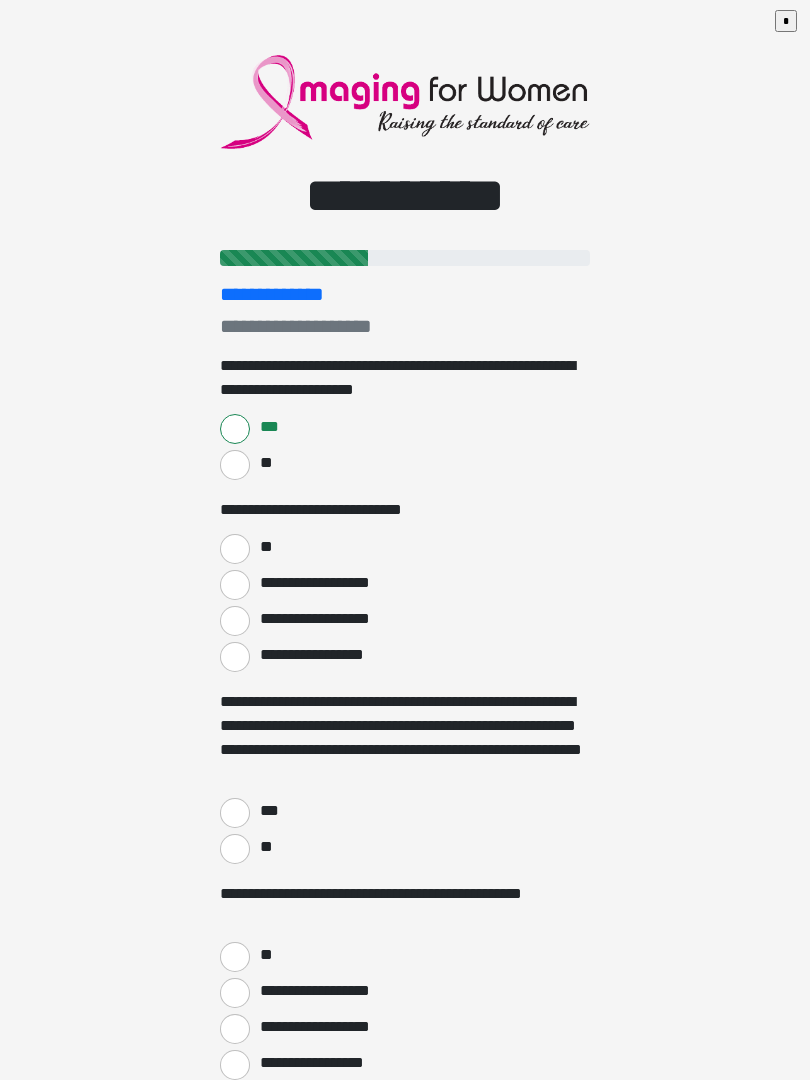 click on "**" at bounding box center [235, 549] 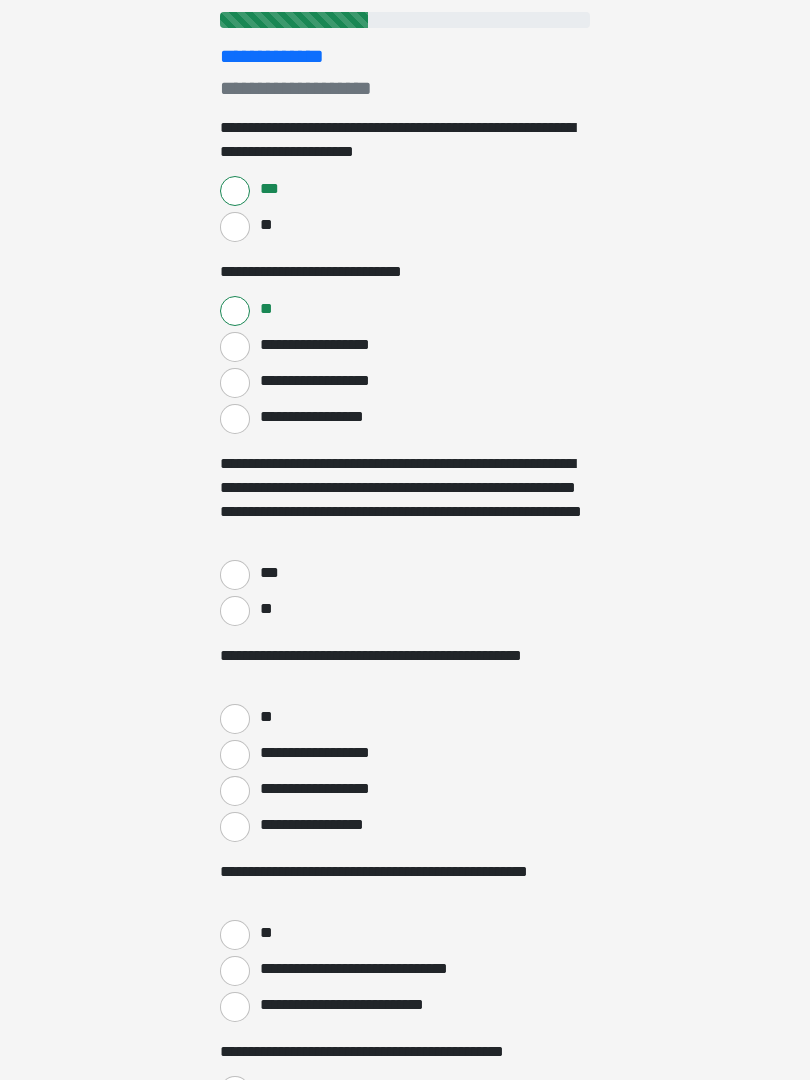 scroll, scrollTop: 239, scrollLeft: 0, axis: vertical 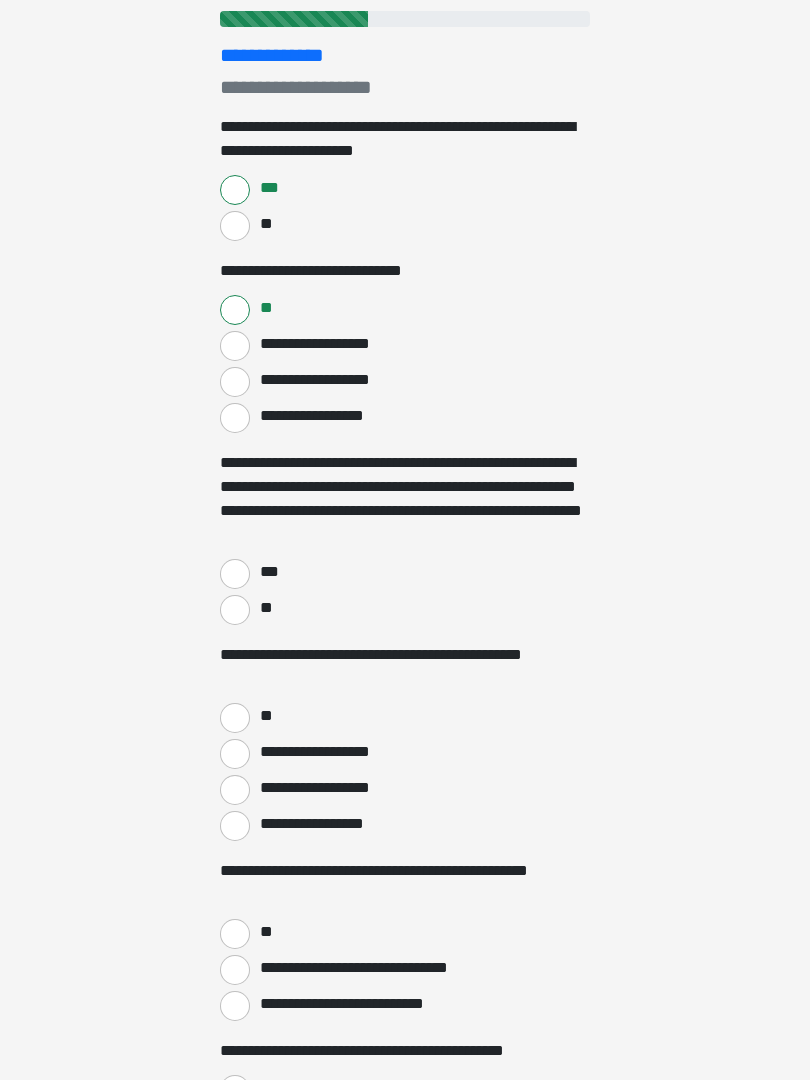 click on "***" at bounding box center (235, 574) 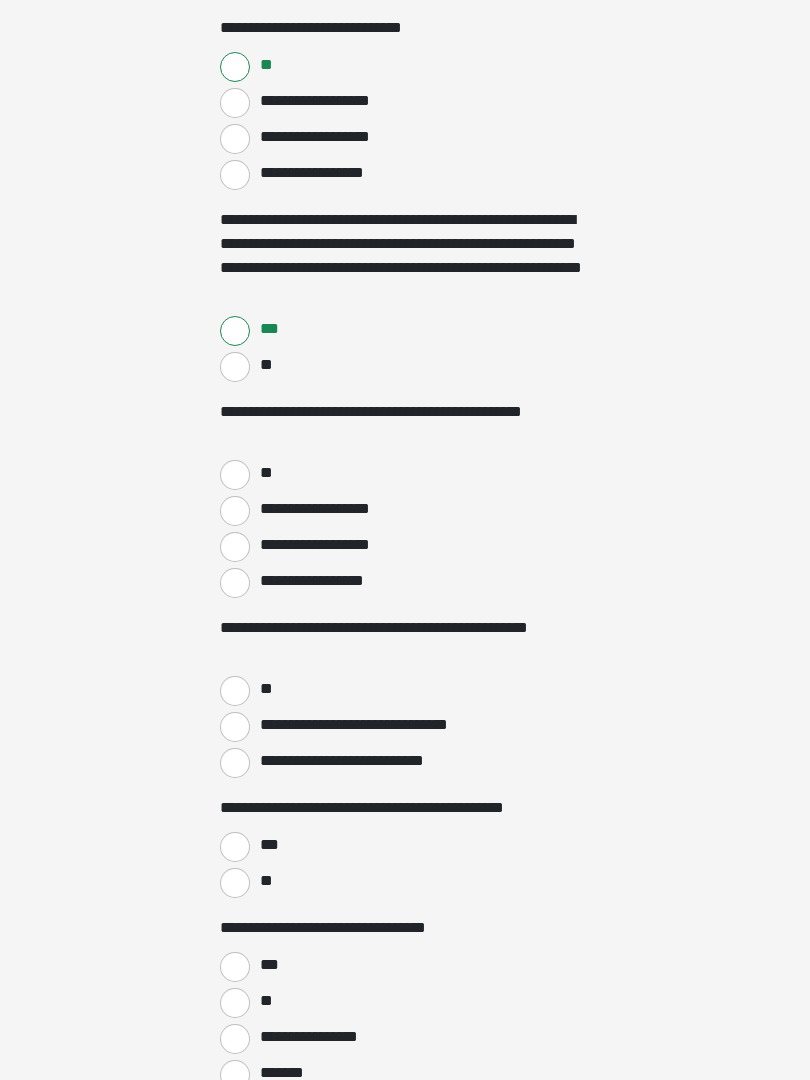 scroll, scrollTop: 496, scrollLeft: 0, axis: vertical 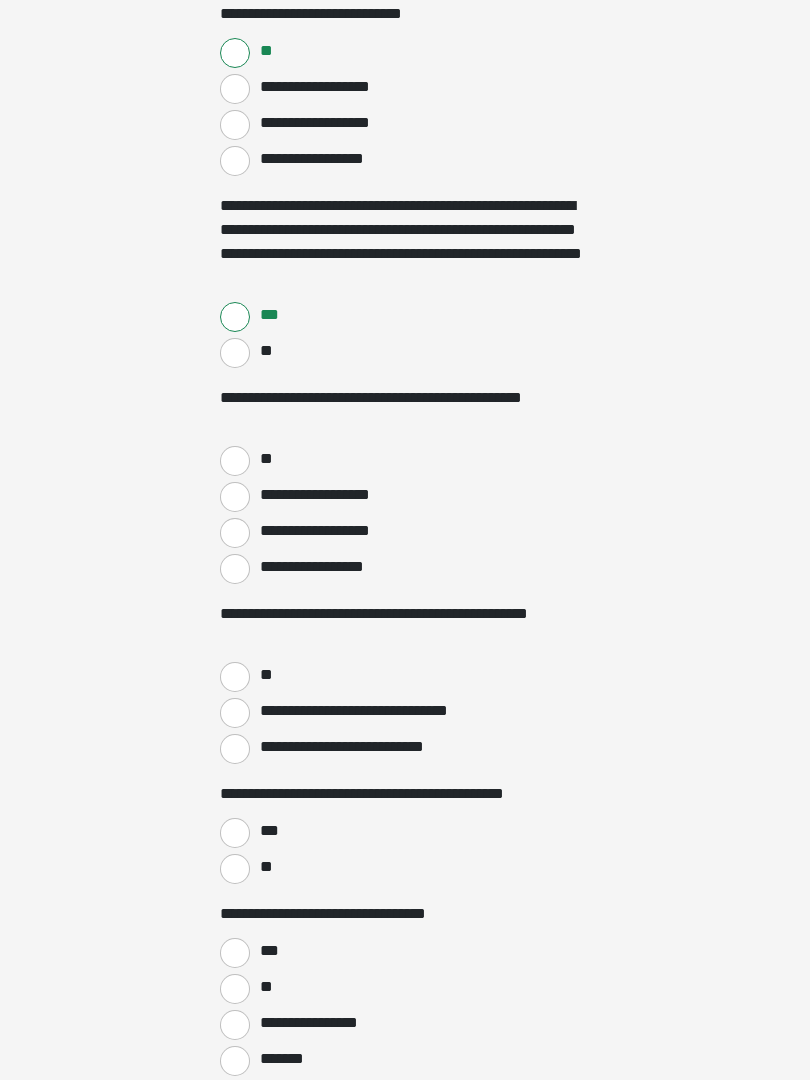 click on "**" at bounding box center (235, 461) 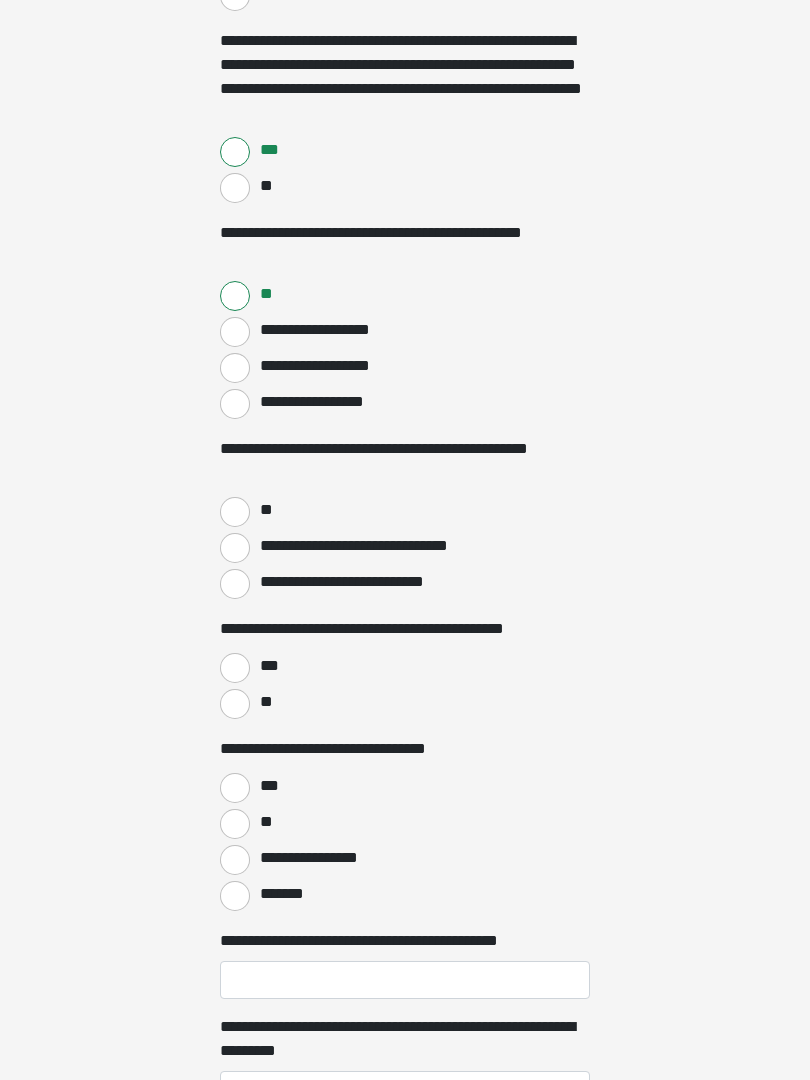 scroll, scrollTop: 667, scrollLeft: 0, axis: vertical 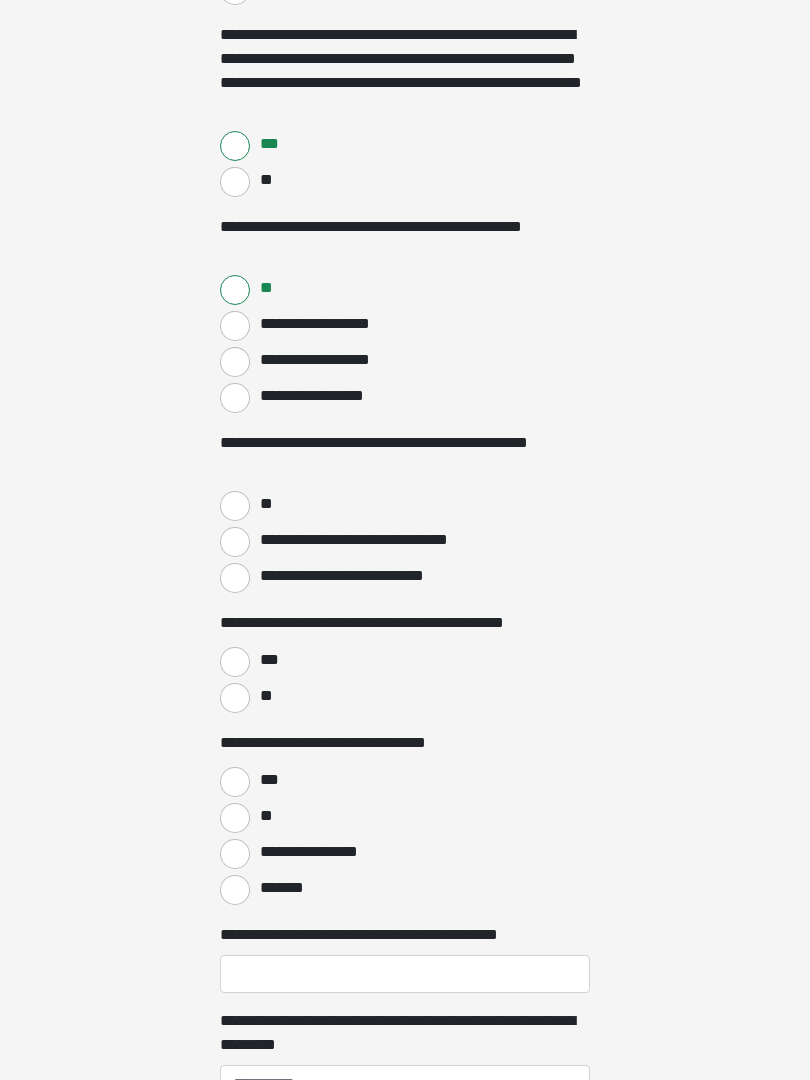 click on "**" at bounding box center (235, 506) 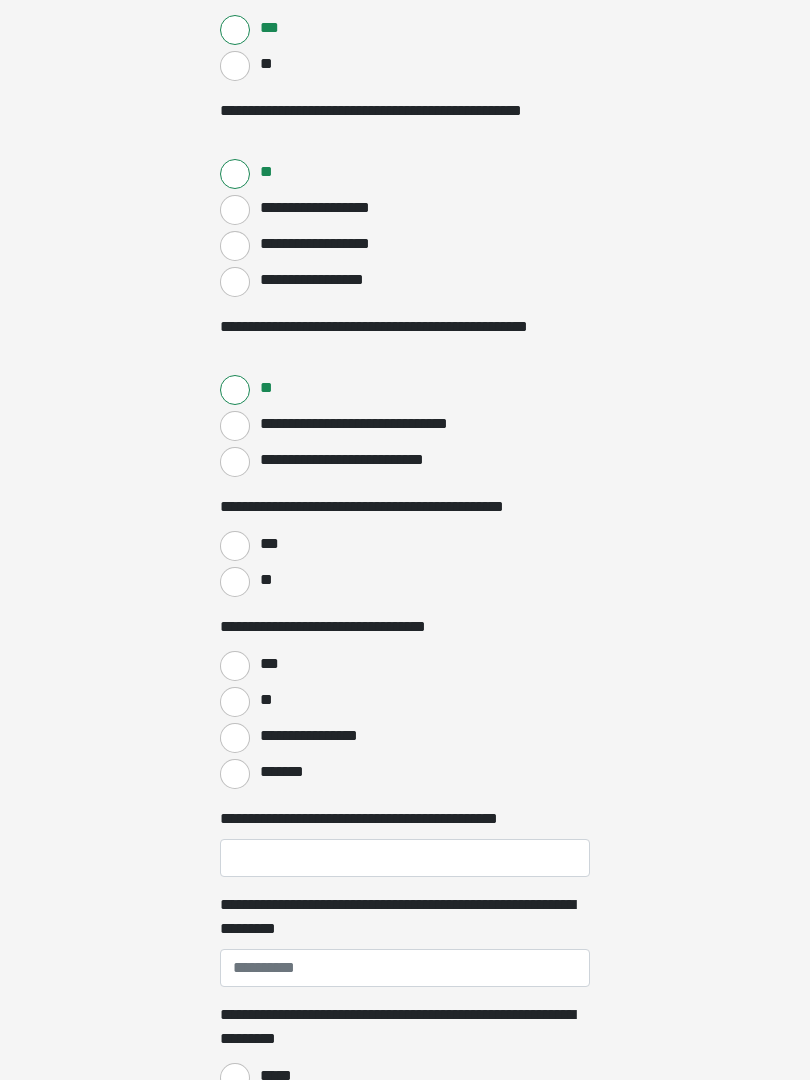 scroll, scrollTop: 785, scrollLeft: 0, axis: vertical 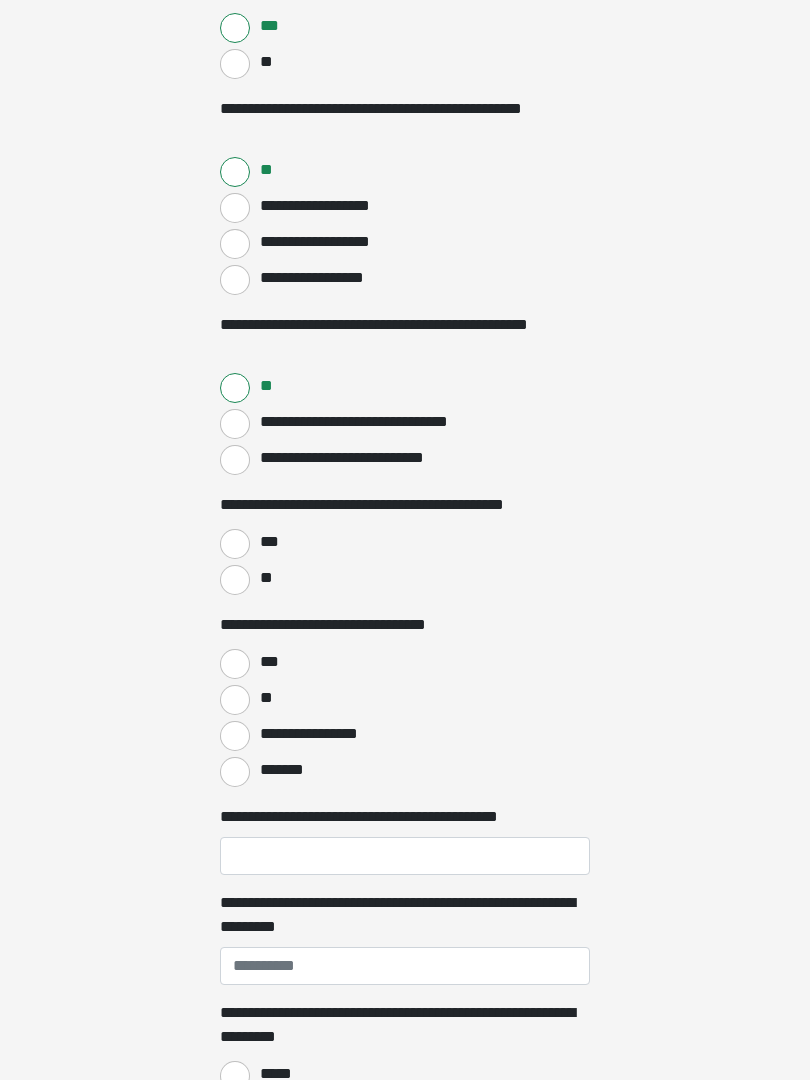 click on "***" at bounding box center (235, 544) 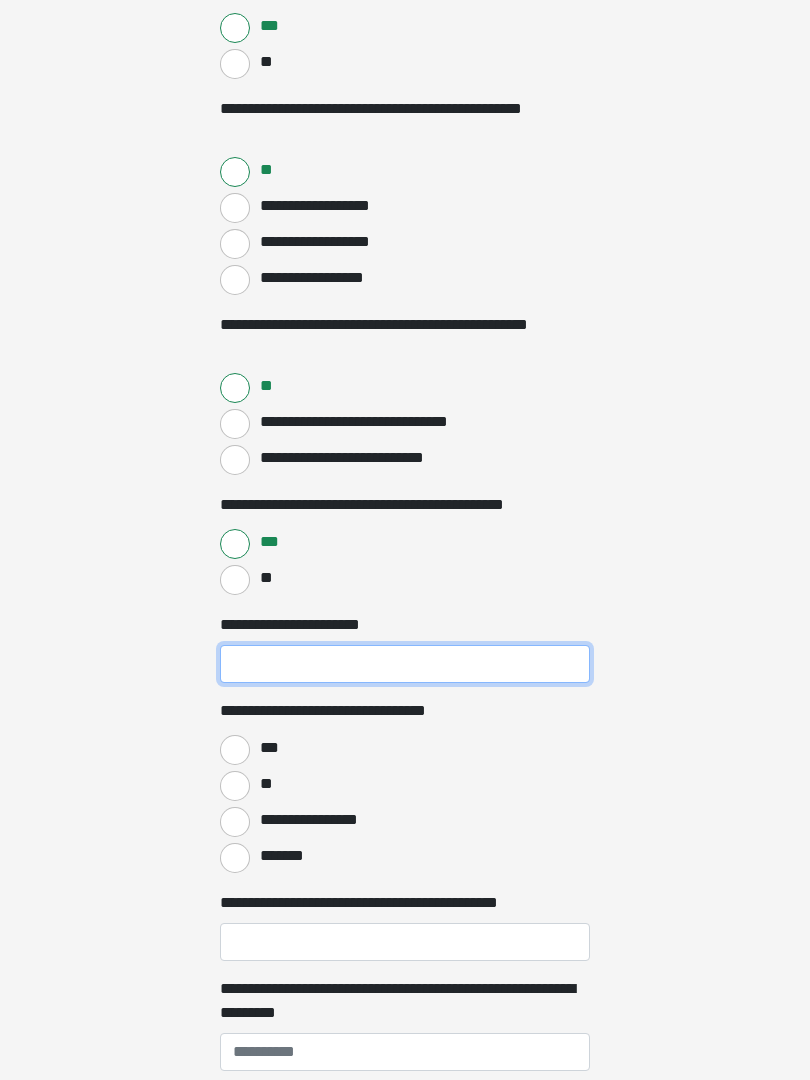 click on "**********" at bounding box center (405, 664) 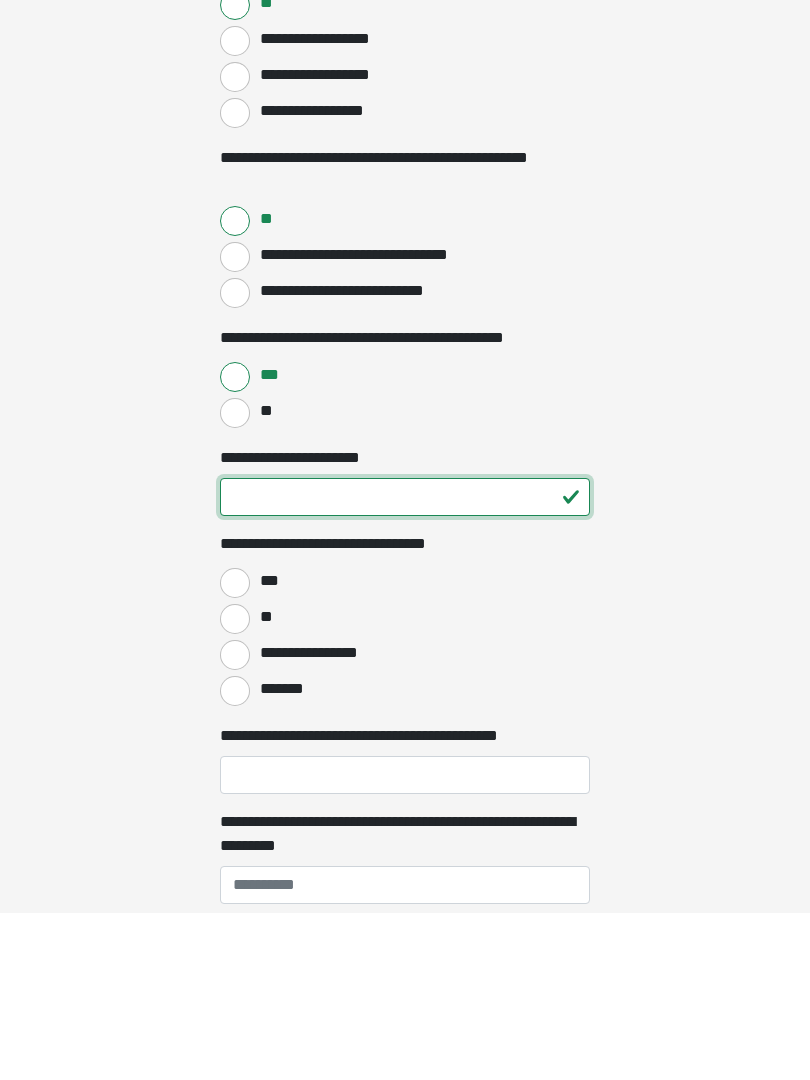 type on "**" 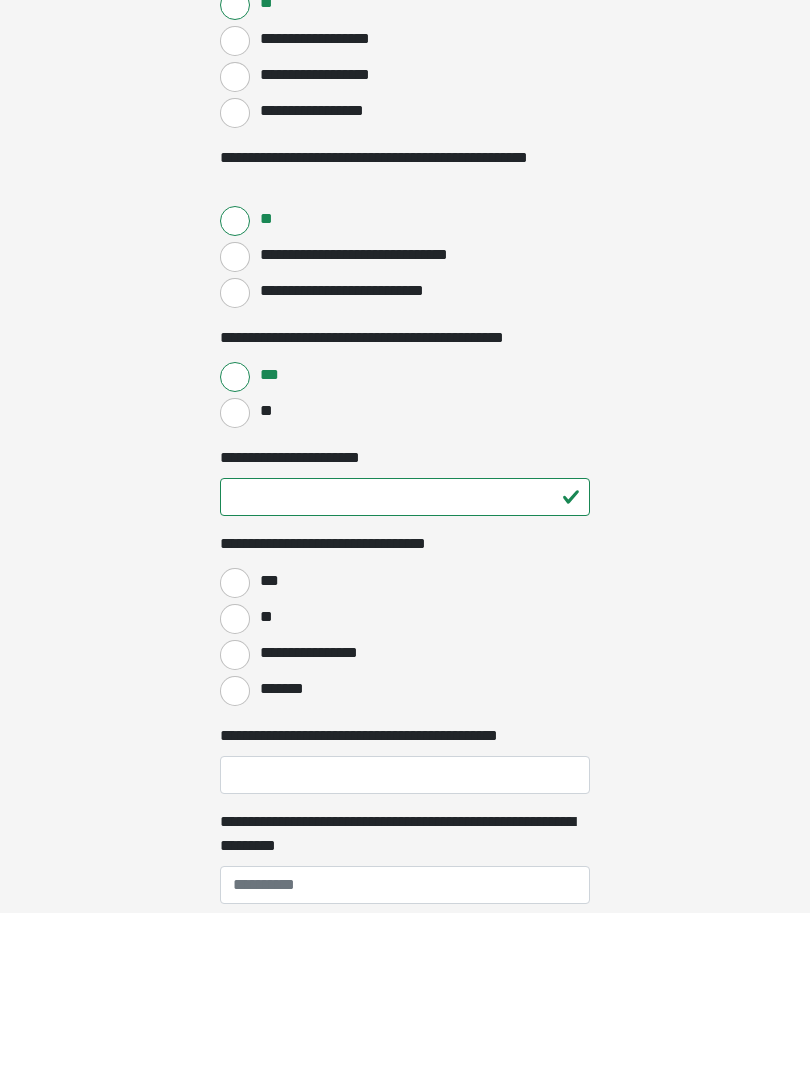 click on "**" at bounding box center (235, 786) 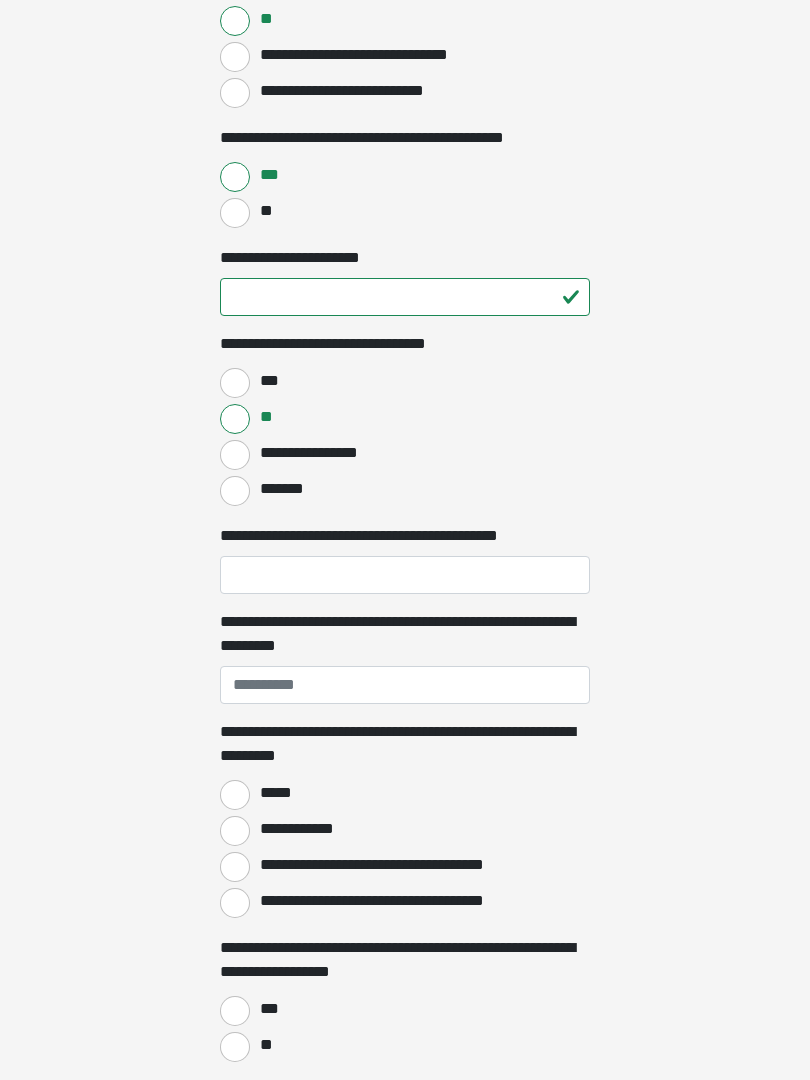 scroll, scrollTop: 1152, scrollLeft: 0, axis: vertical 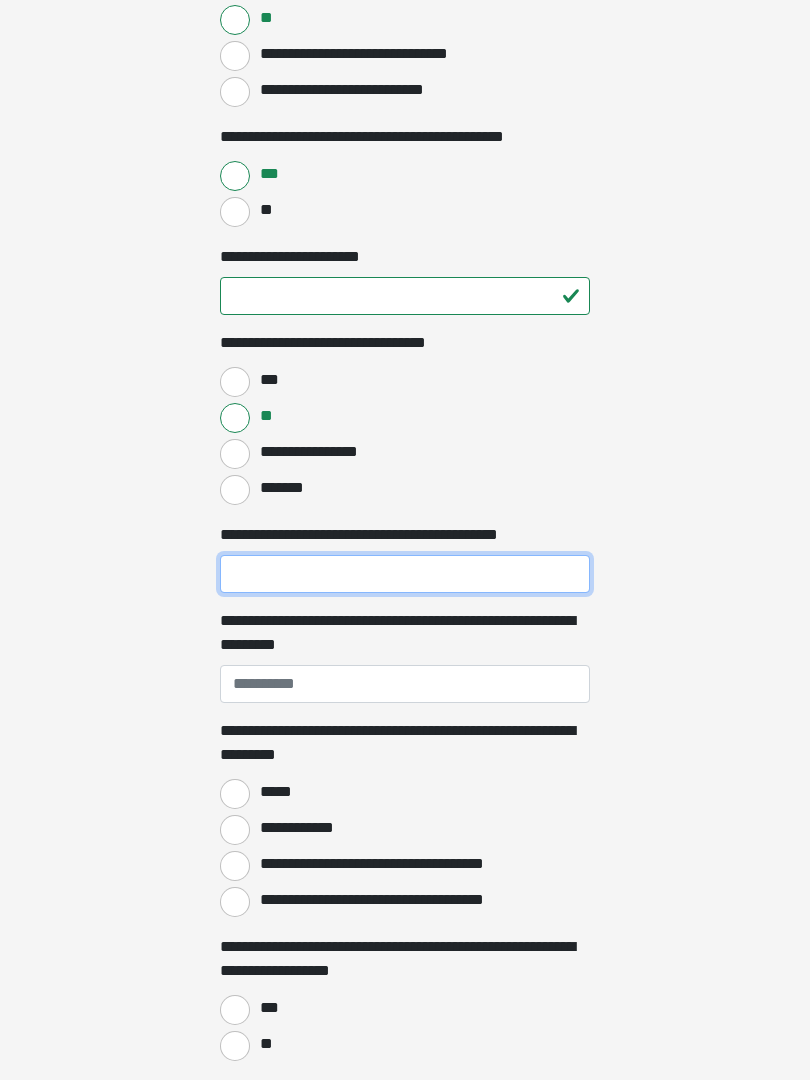 click on "**********" at bounding box center (405, 575) 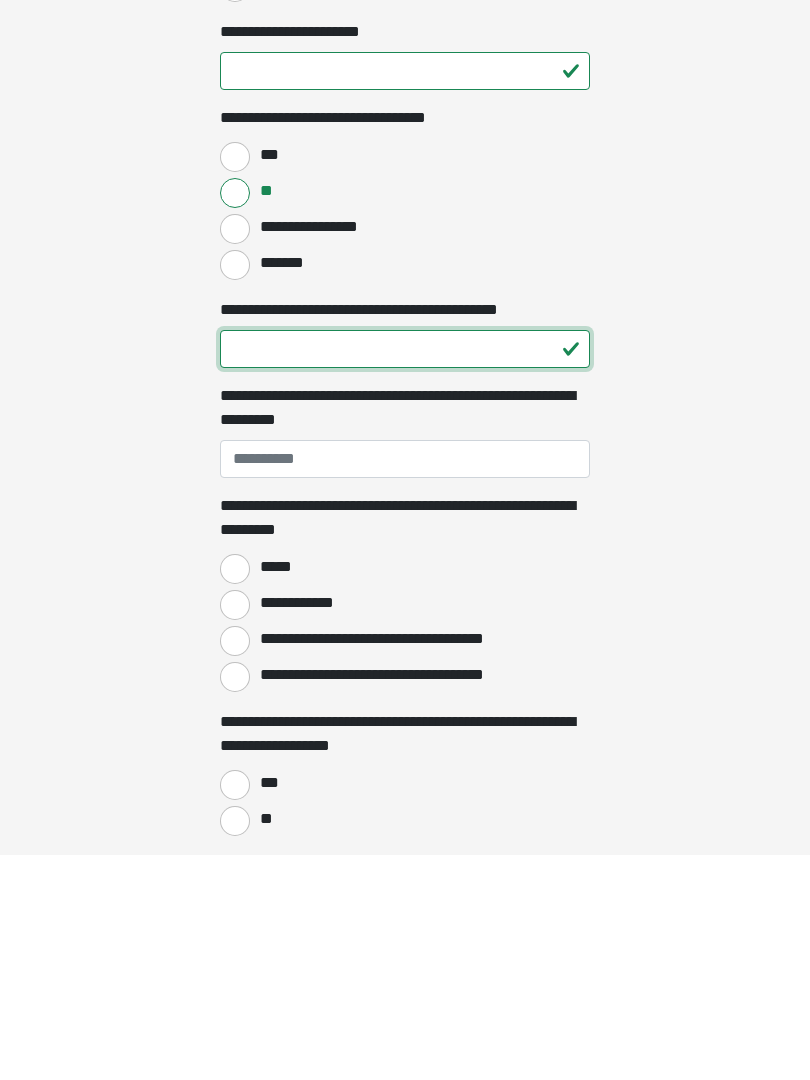 type on "**" 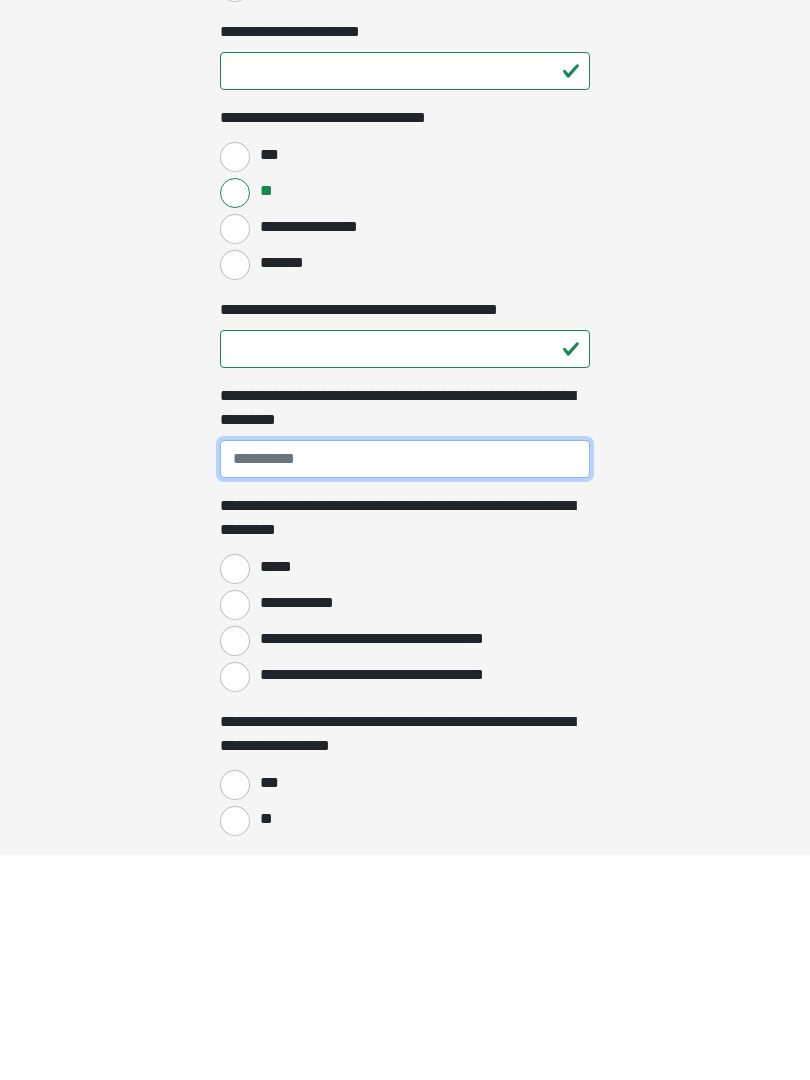 click on "**********" at bounding box center [405, 685] 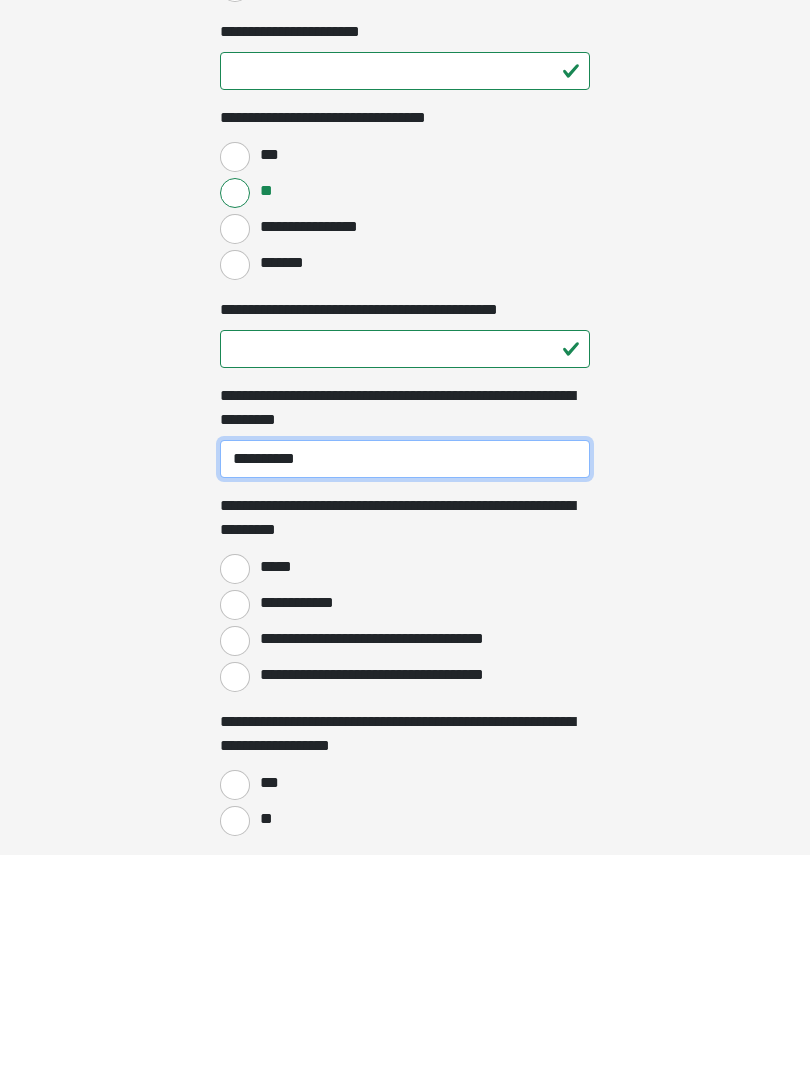 type on "**********" 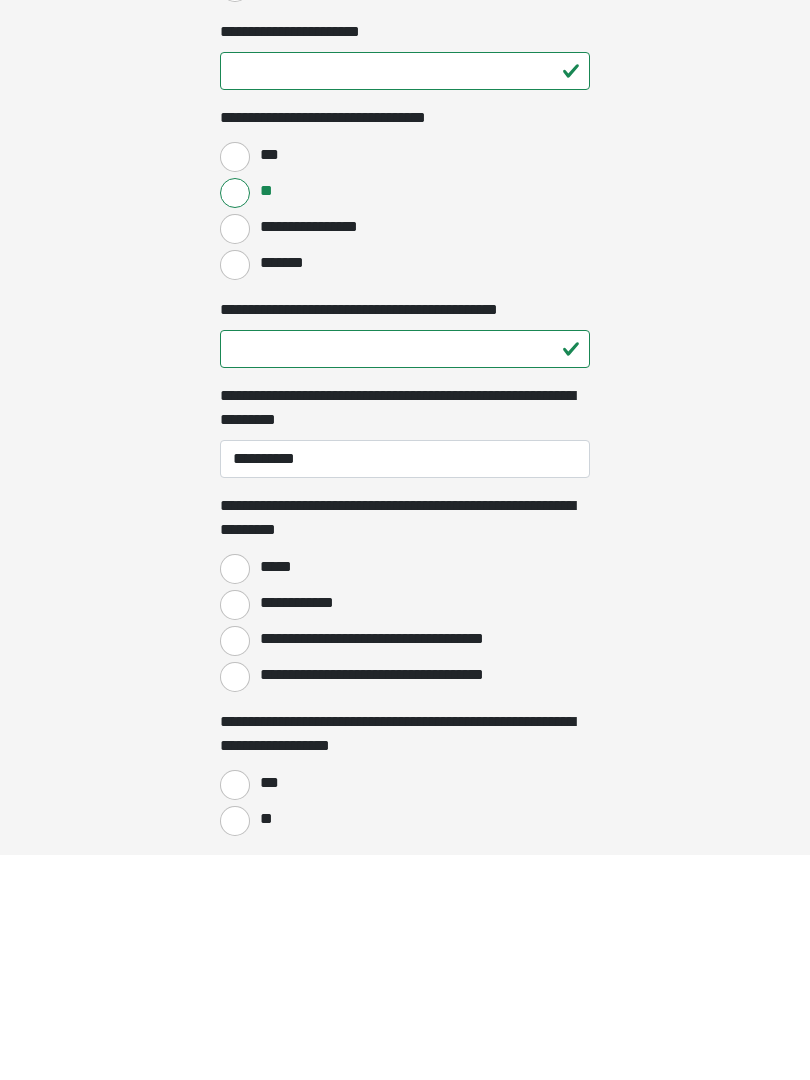 click on "*****" at bounding box center (235, 795) 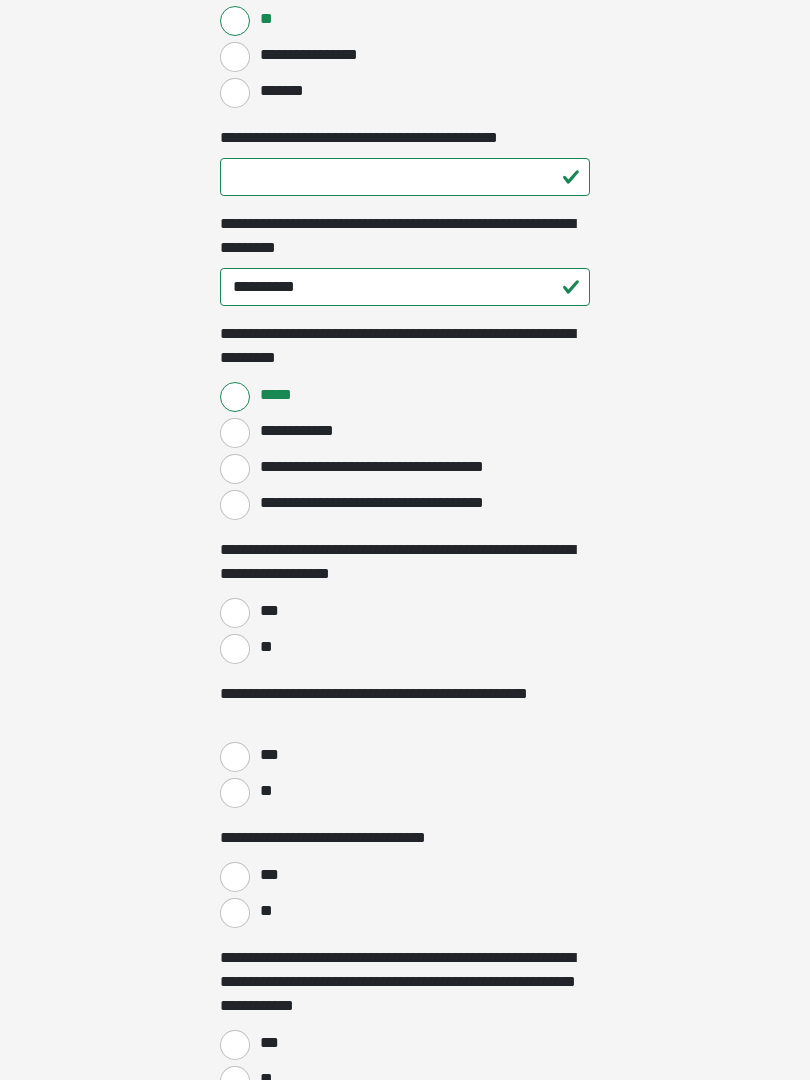 scroll, scrollTop: 1551, scrollLeft: 0, axis: vertical 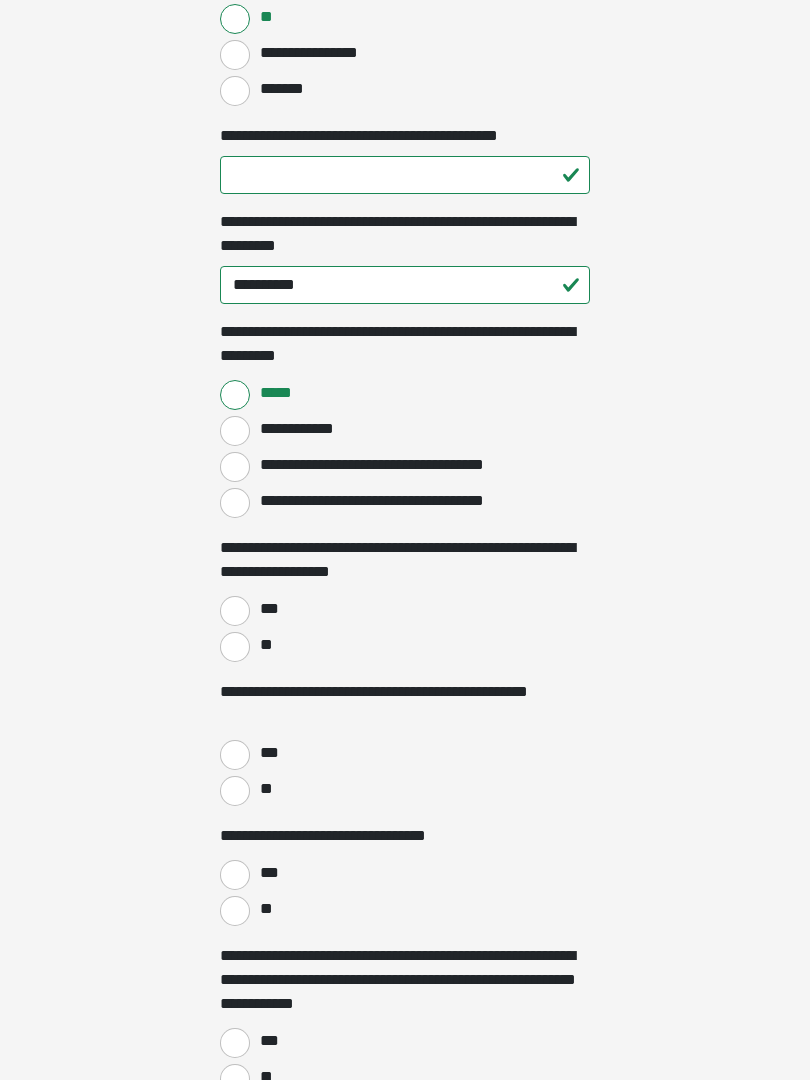 click on "**" at bounding box center (235, 647) 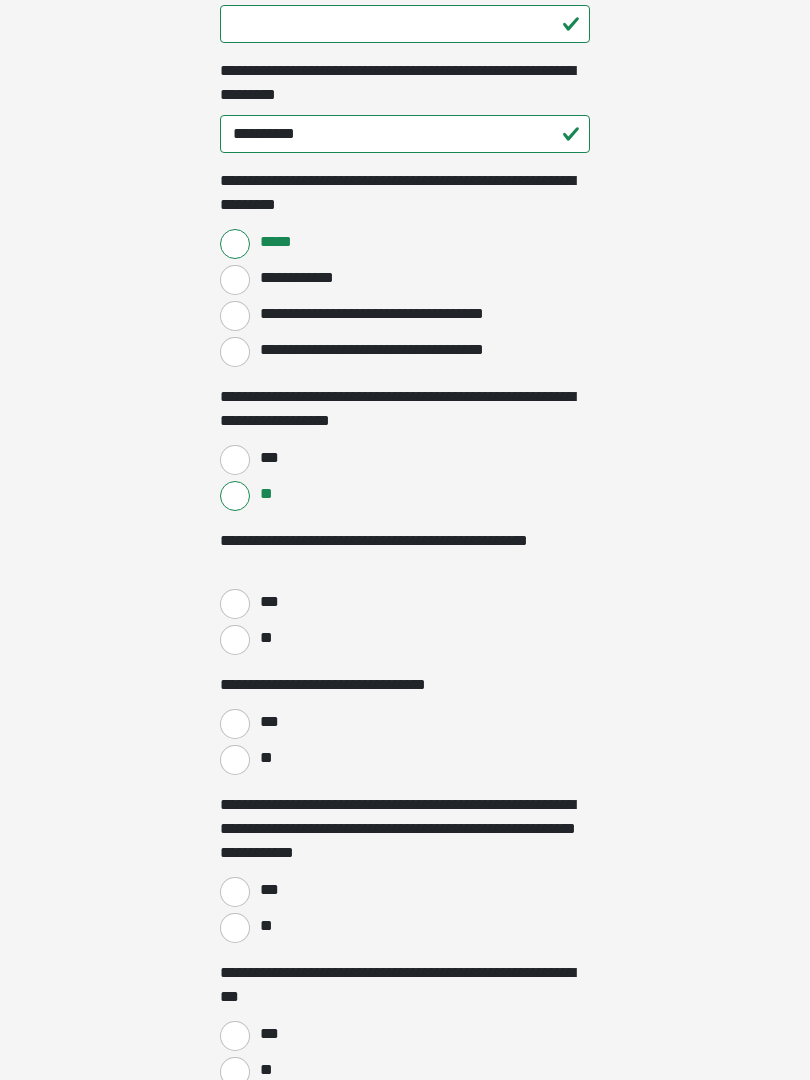 scroll, scrollTop: 1716, scrollLeft: 0, axis: vertical 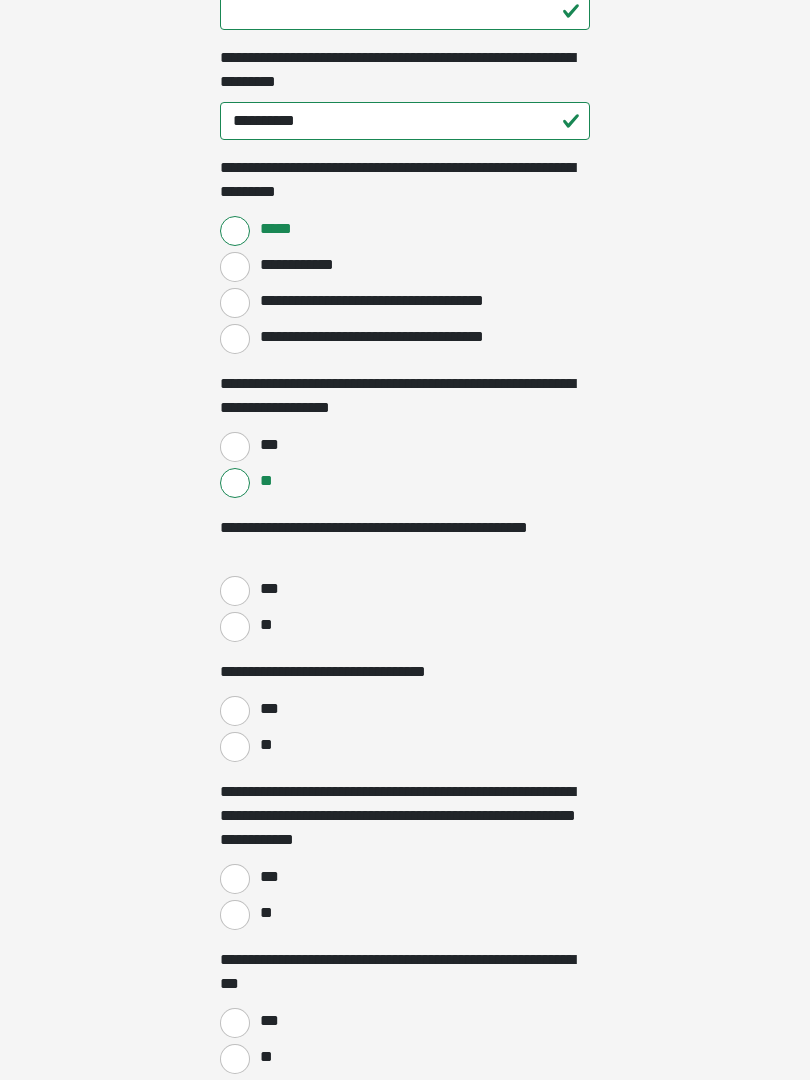 click on "**" at bounding box center [235, 627] 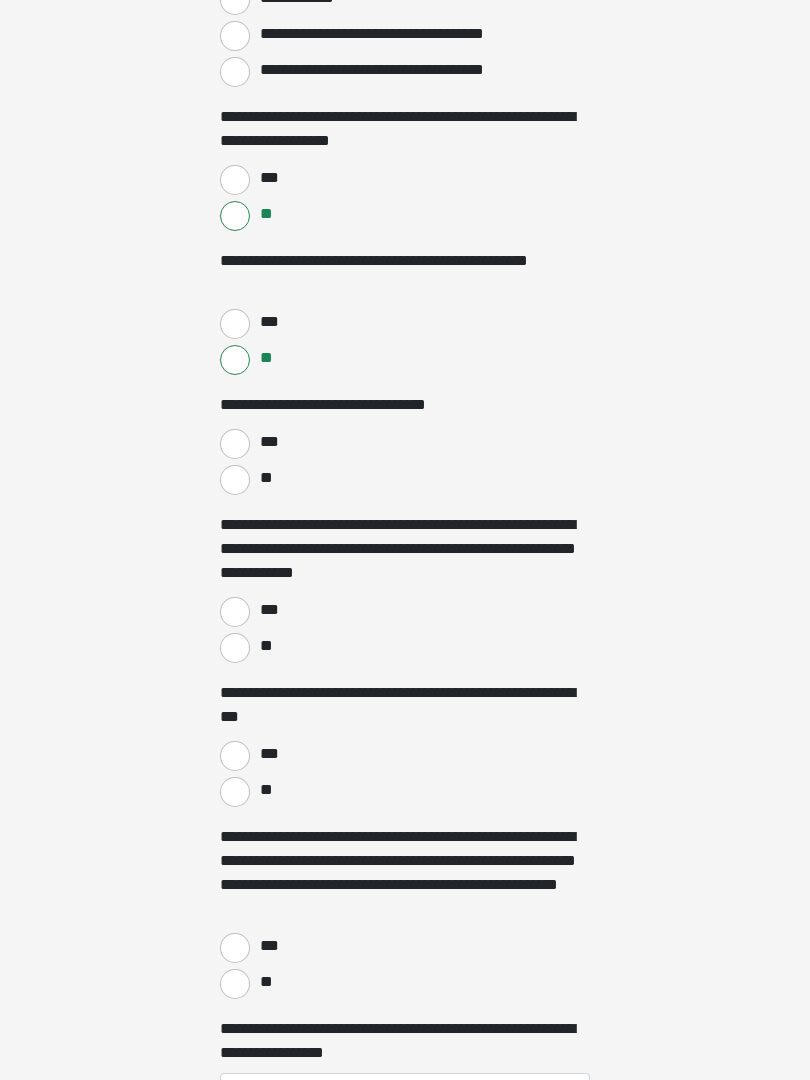 scroll, scrollTop: 1984, scrollLeft: 0, axis: vertical 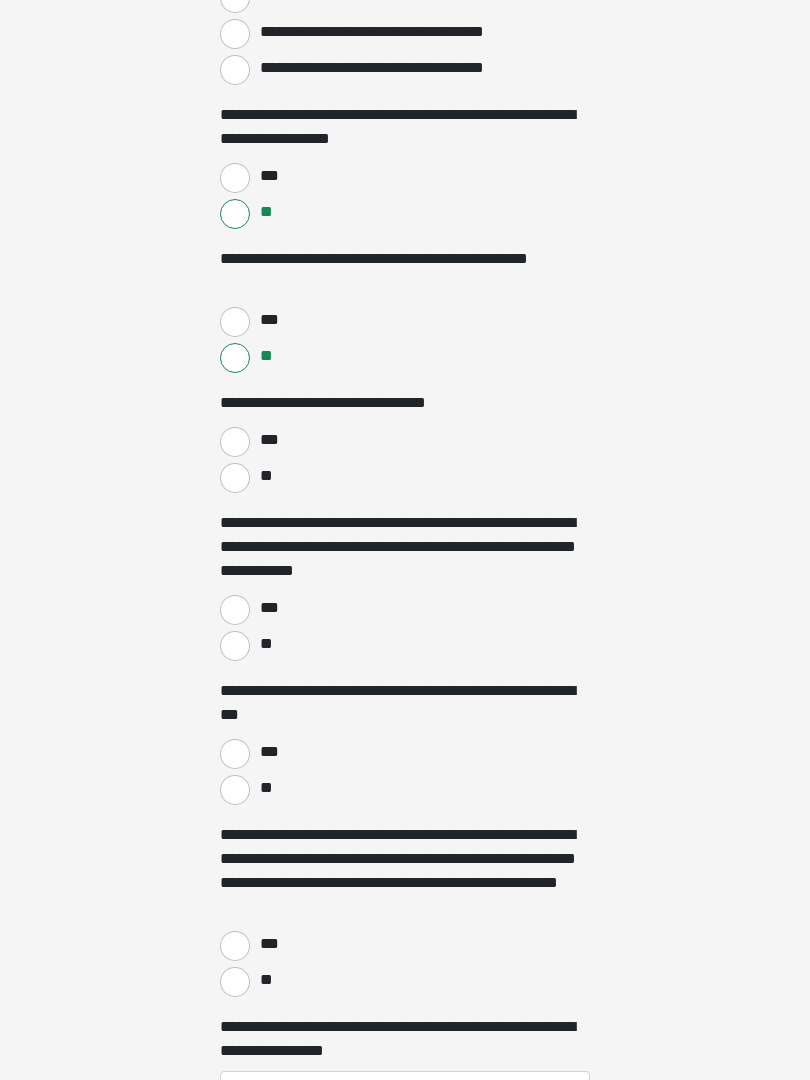 click on "**" at bounding box center [235, 479] 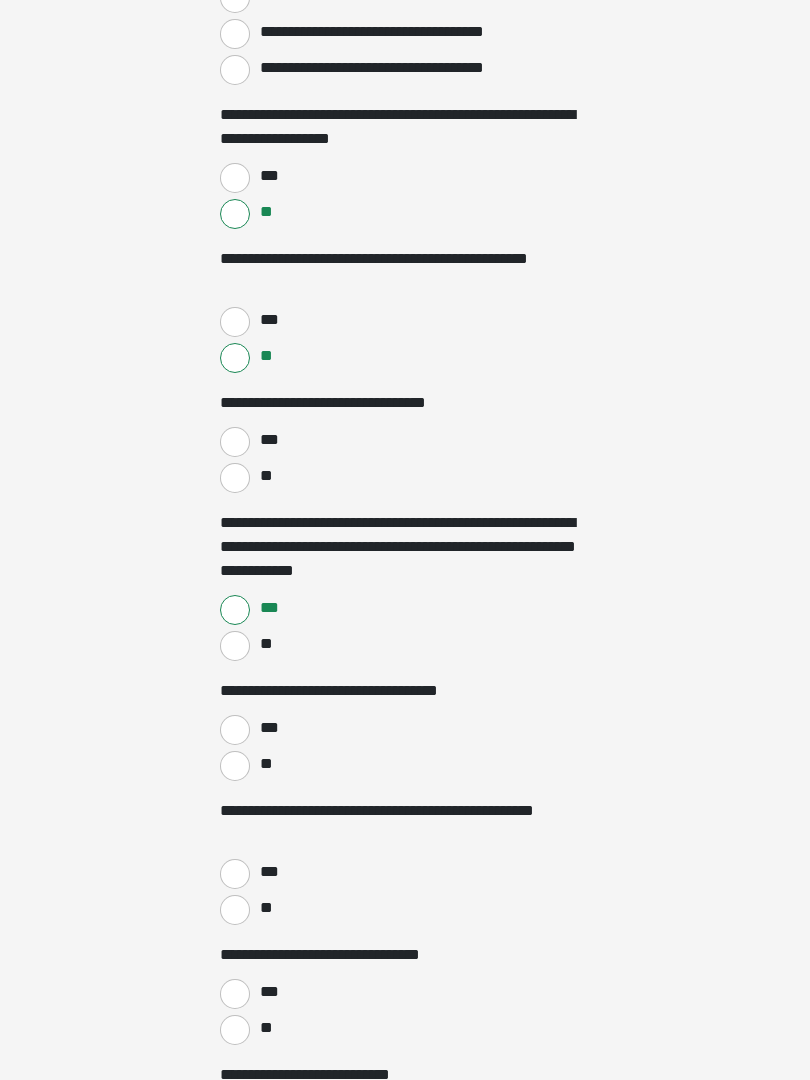 click on "***" at bounding box center [235, 730] 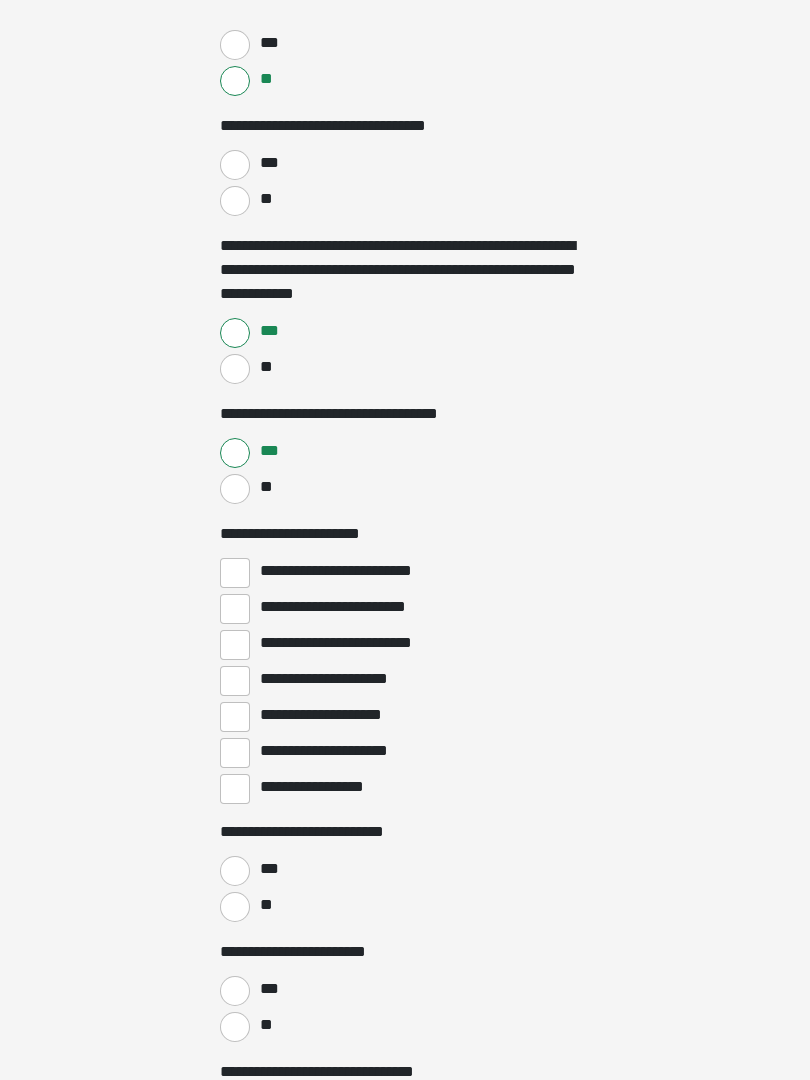 scroll, scrollTop: 2275, scrollLeft: 0, axis: vertical 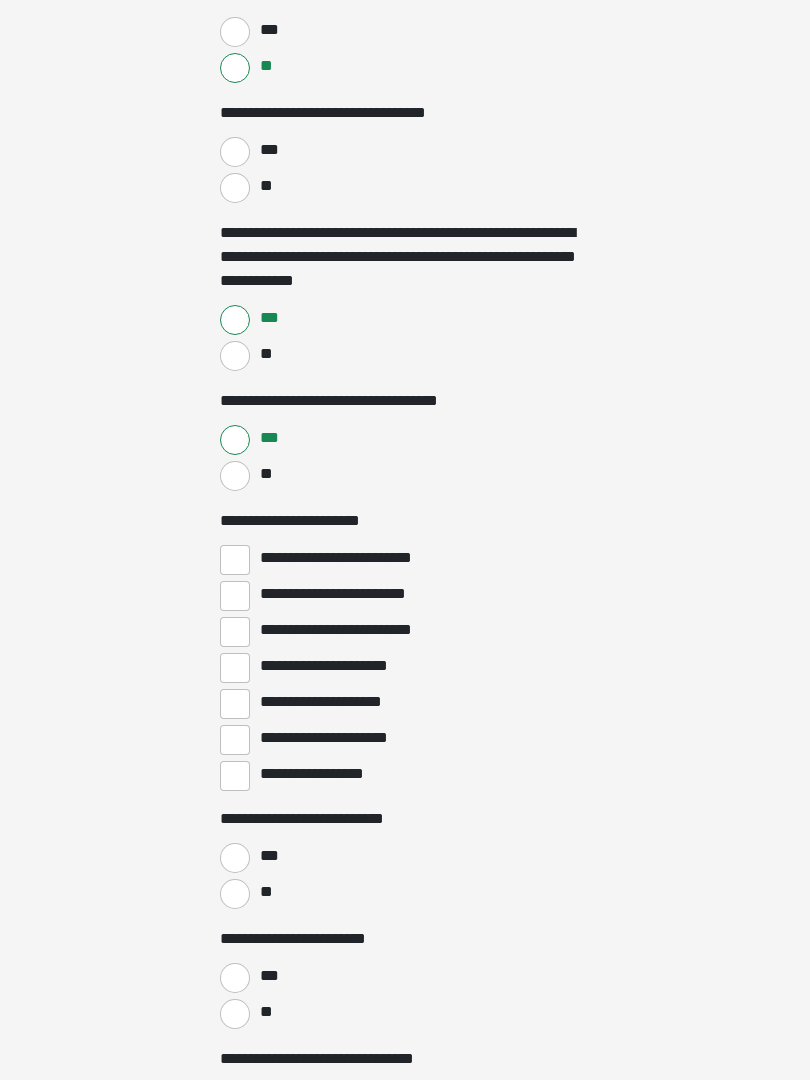 click on "**********" at bounding box center (405, -1735) 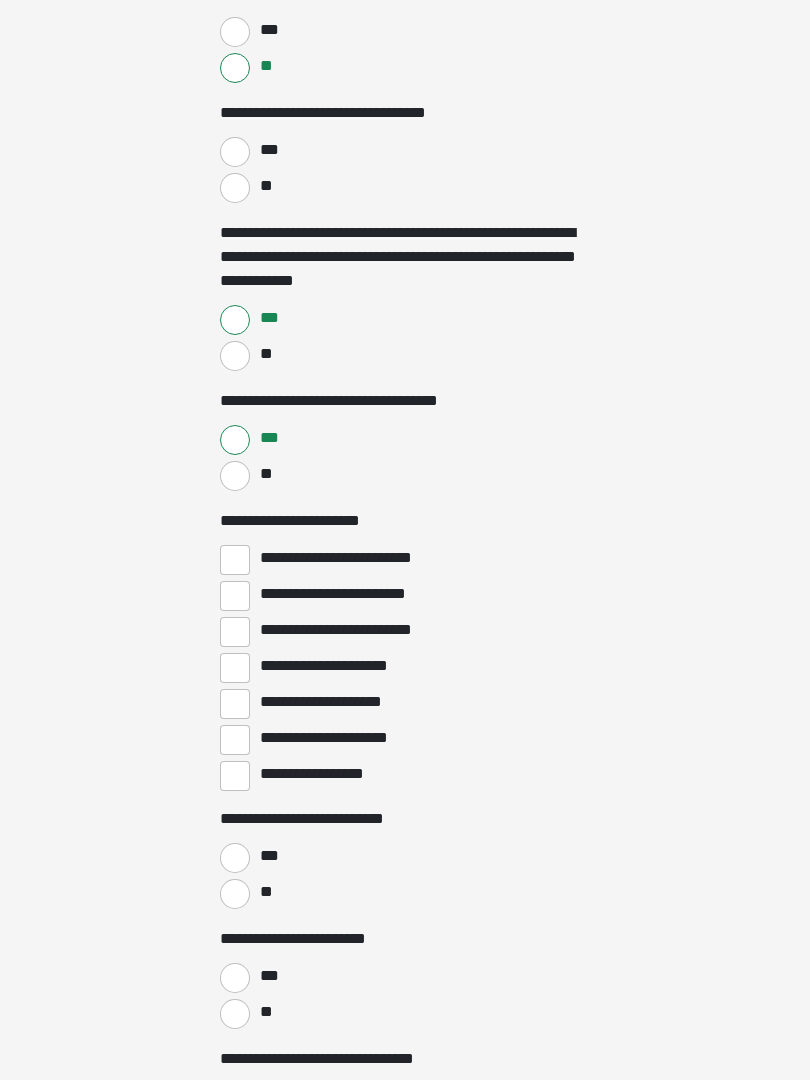 click on "**********" at bounding box center [235, 560] 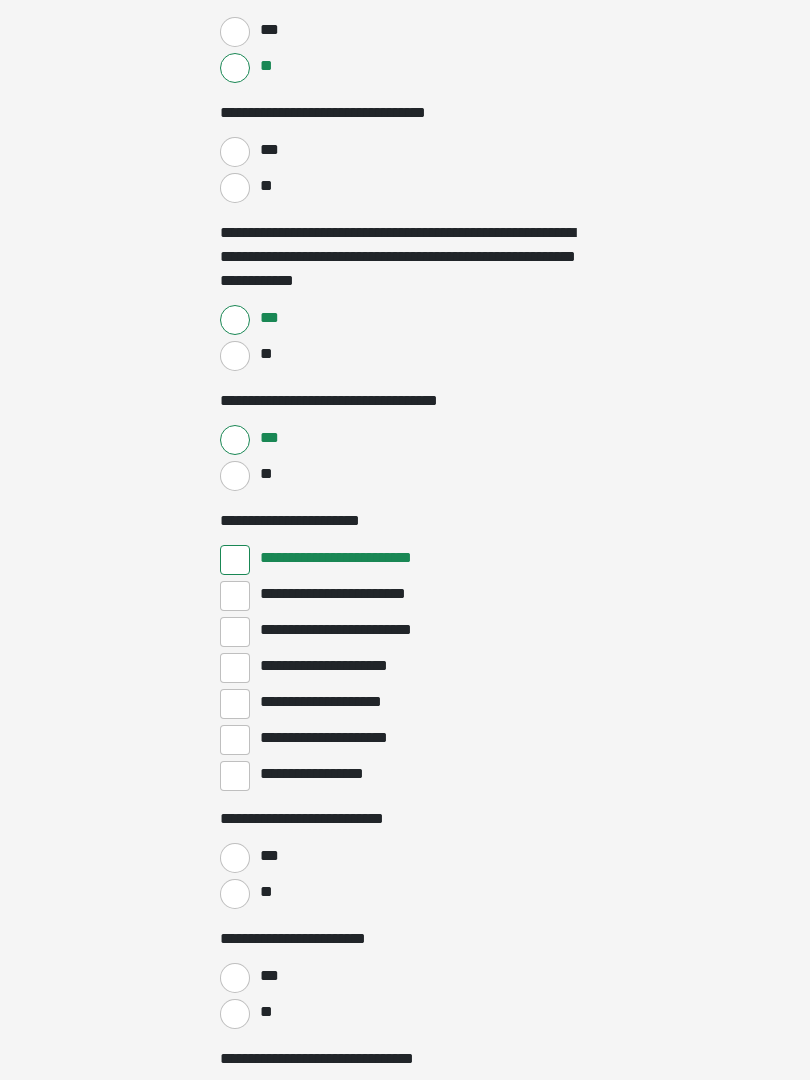 click on "**********" at bounding box center [235, 560] 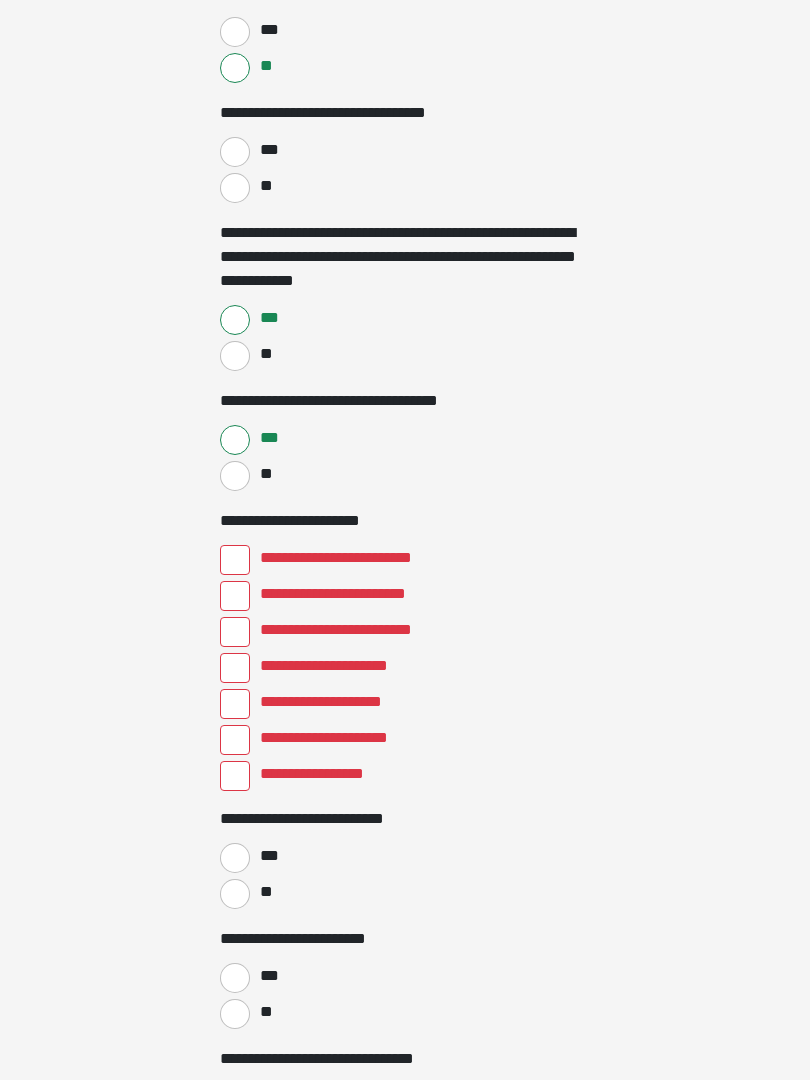 click on "**********" at bounding box center (235, 596) 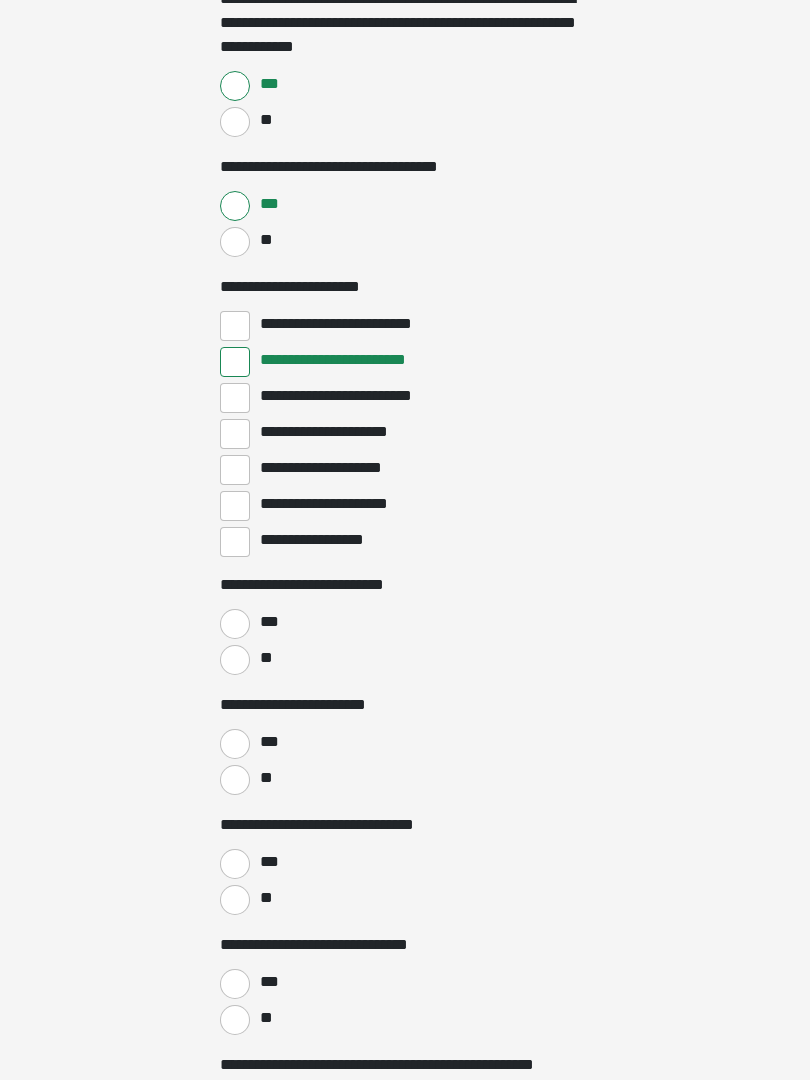 scroll, scrollTop: 2510, scrollLeft: 0, axis: vertical 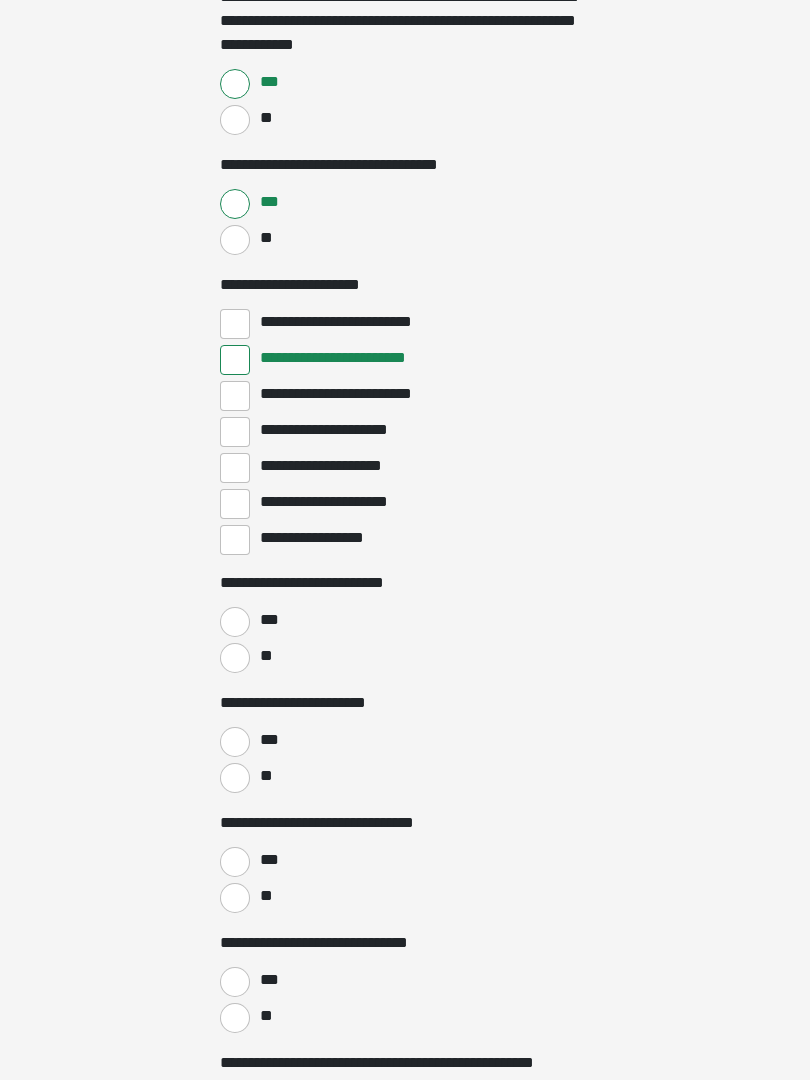 click on "**********" at bounding box center [235, 397] 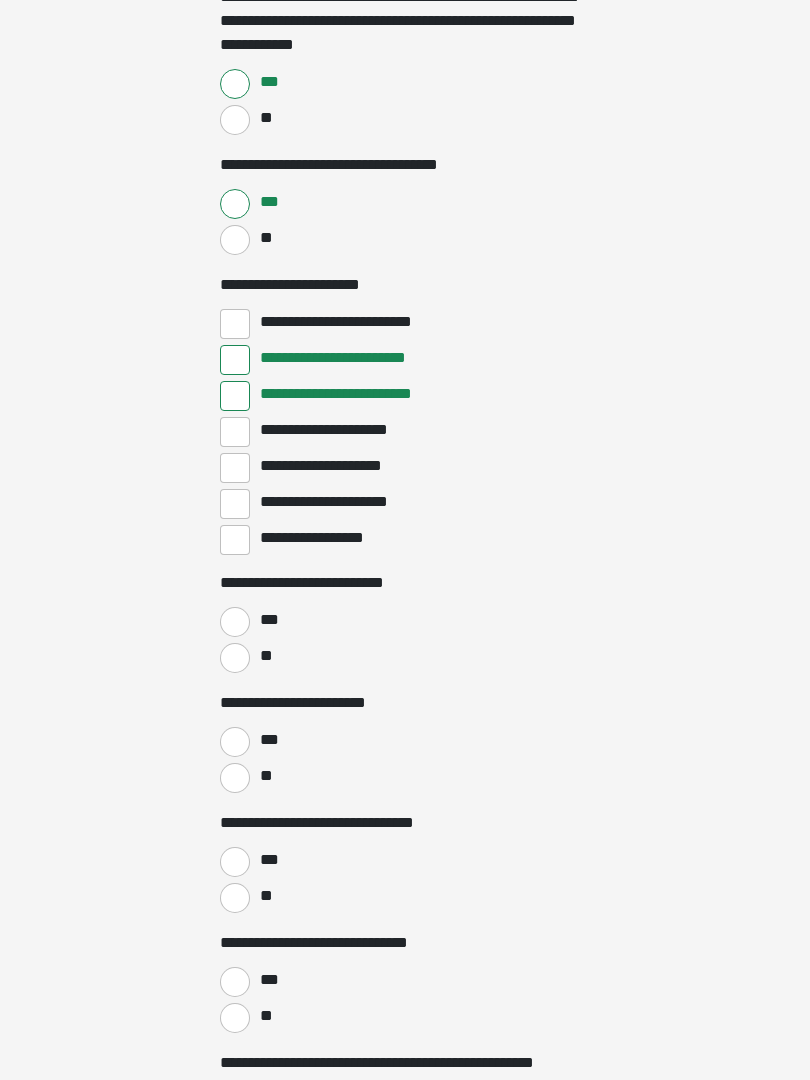 scroll, scrollTop: 2511, scrollLeft: 0, axis: vertical 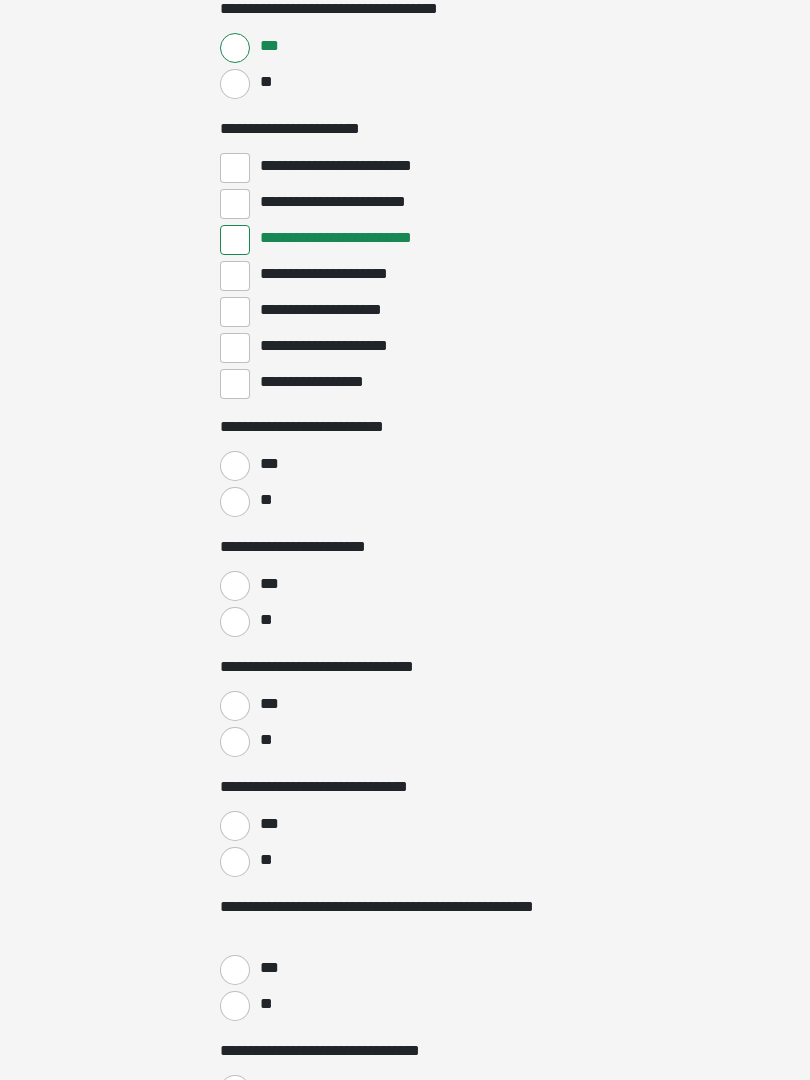 click on "**" at bounding box center [235, 503] 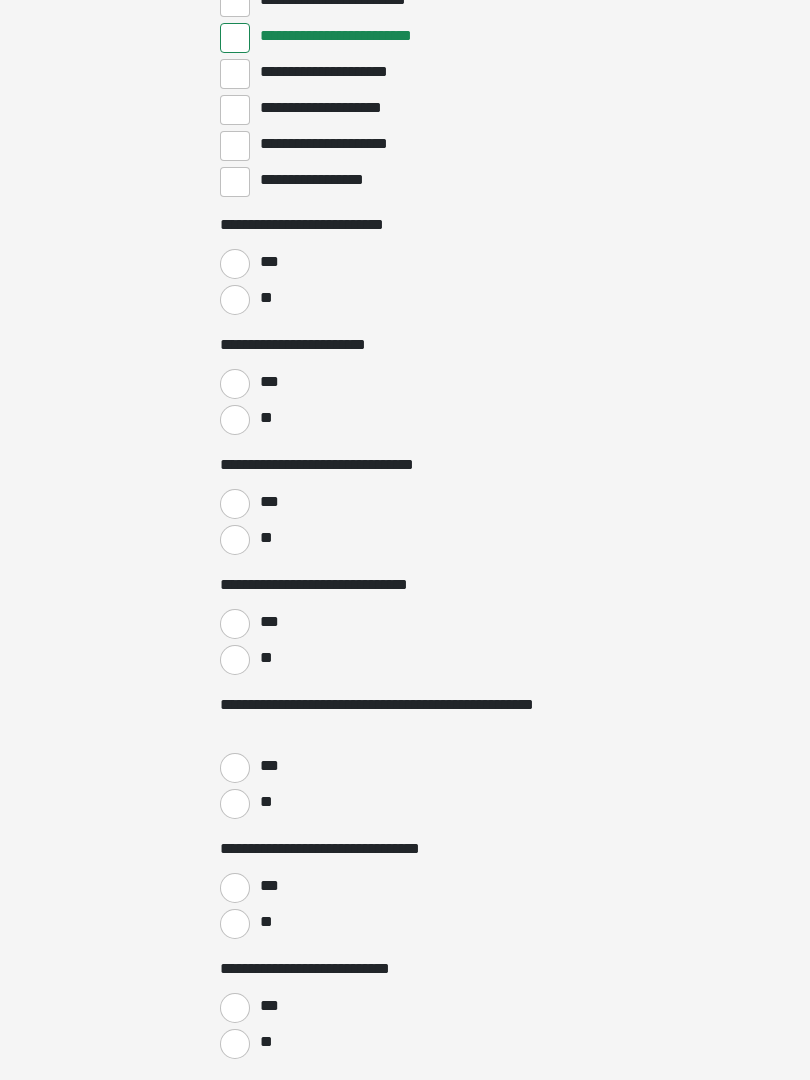 scroll, scrollTop: 2890, scrollLeft: 0, axis: vertical 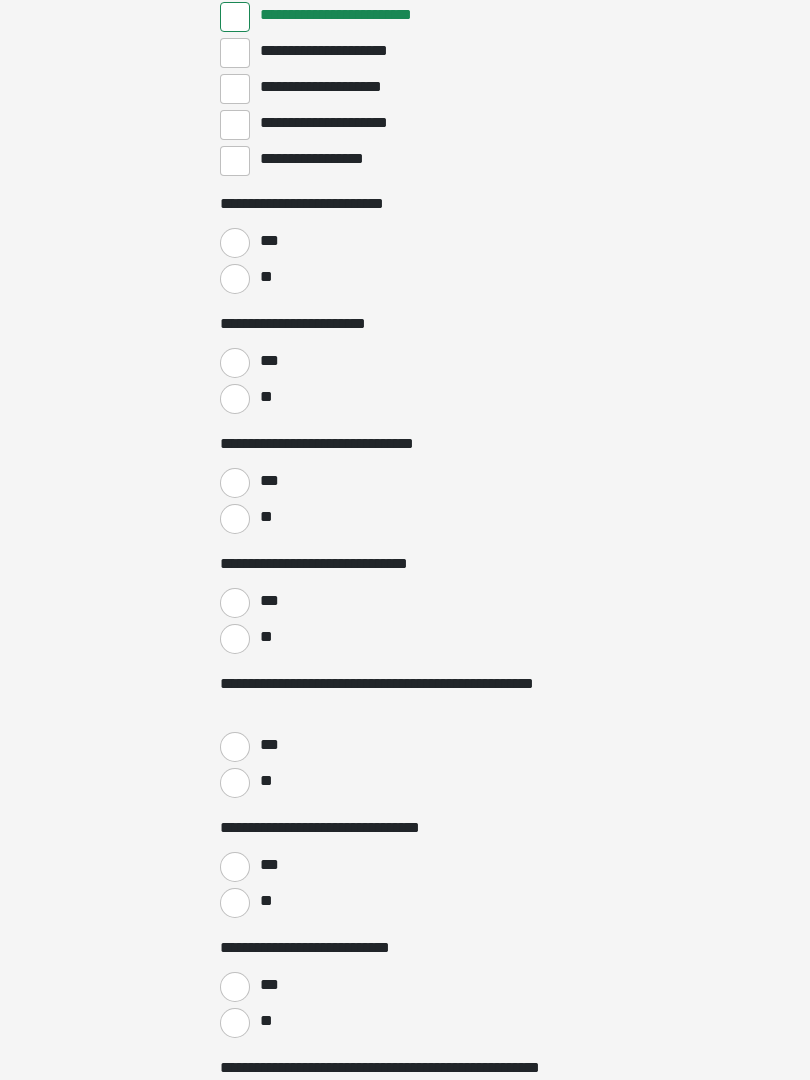 click on "**********" at bounding box center [405, -2350] 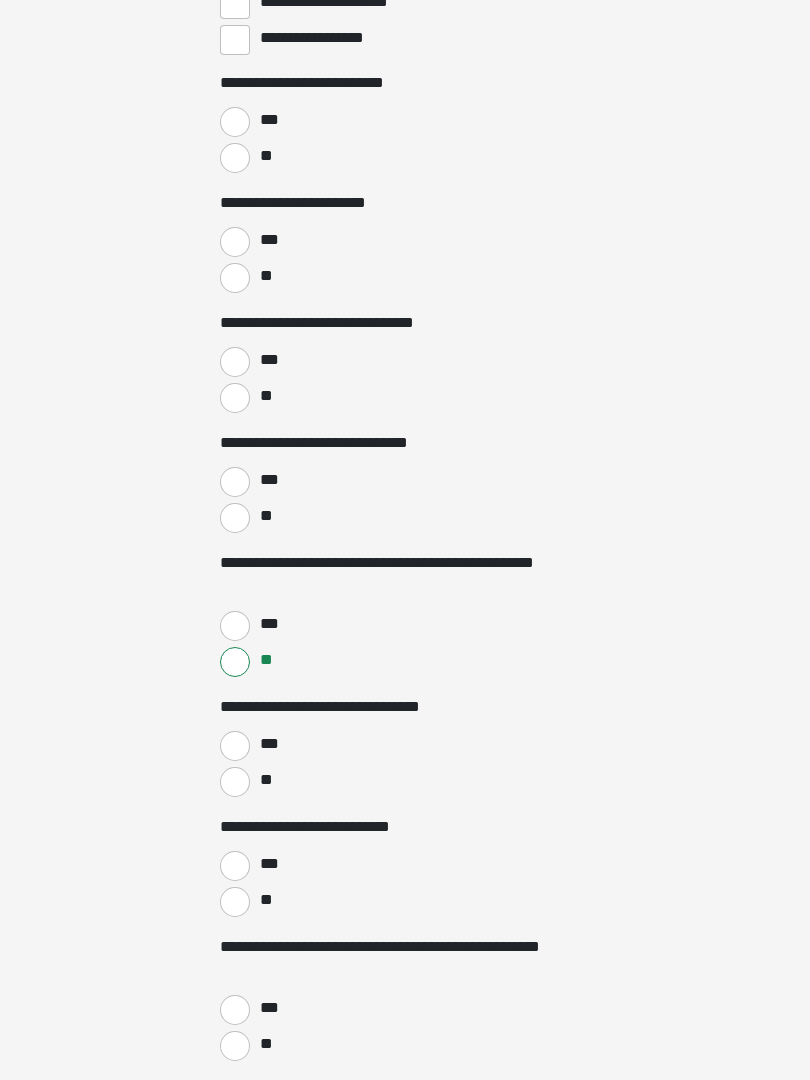 scroll, scrollTop: 3011, scrollLeft: 0, axis: vertical 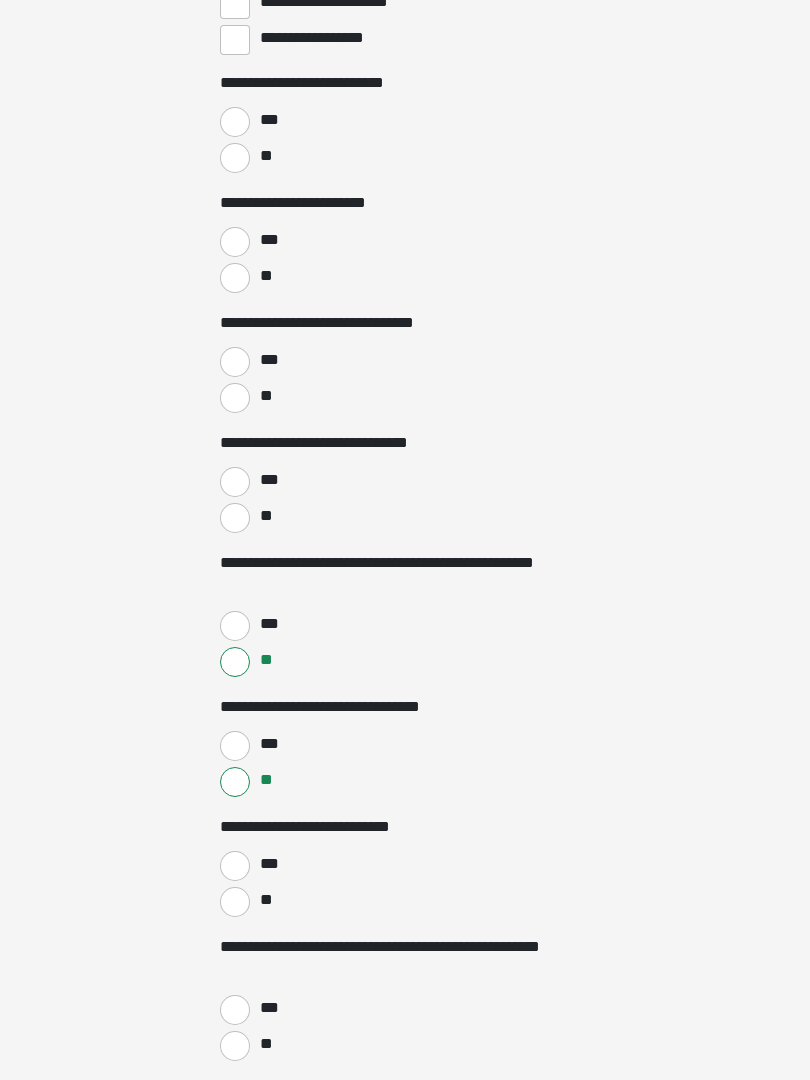 click on "**" at bounding box center (235, 902) 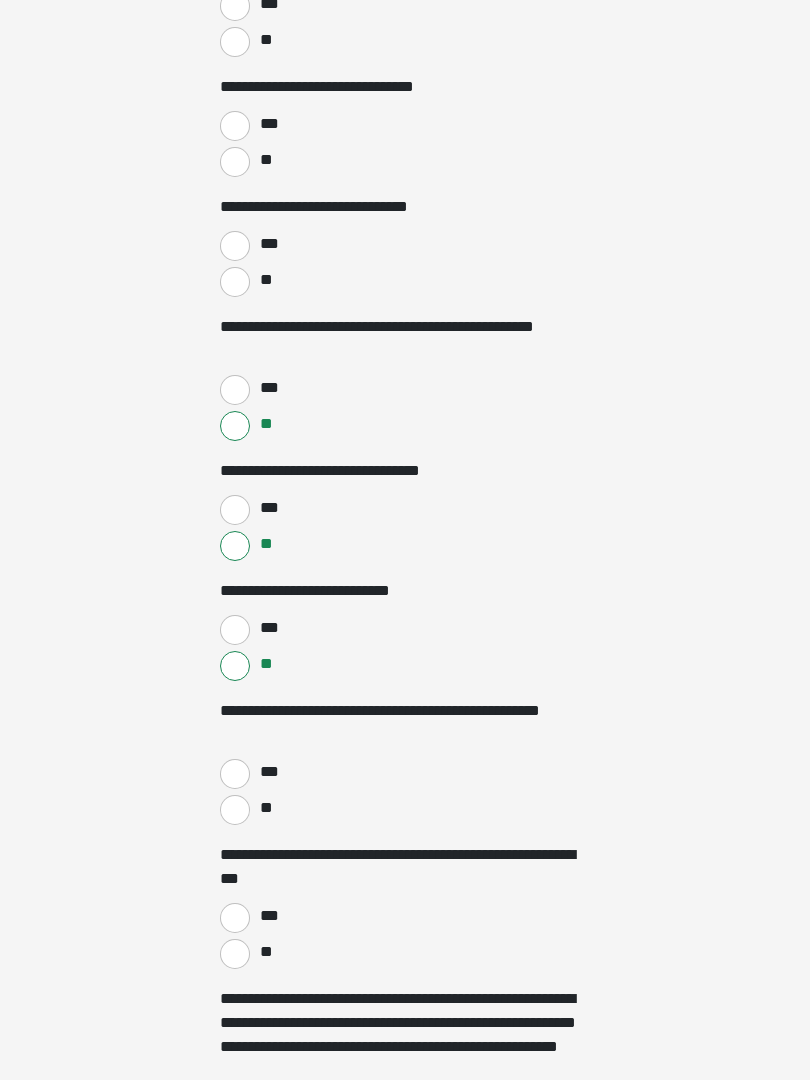 scroll, scrollTop: 3247, scrollLeft: 0, axis: vertical 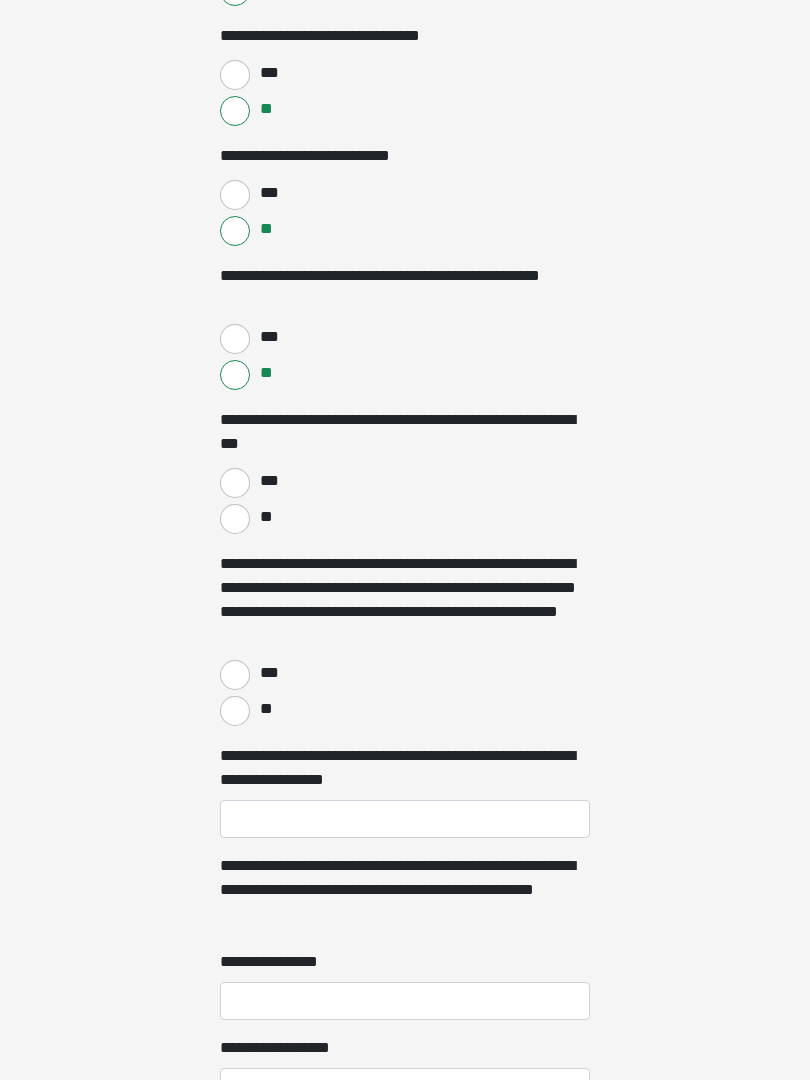 click on "**" at bounding box center (235, 519) 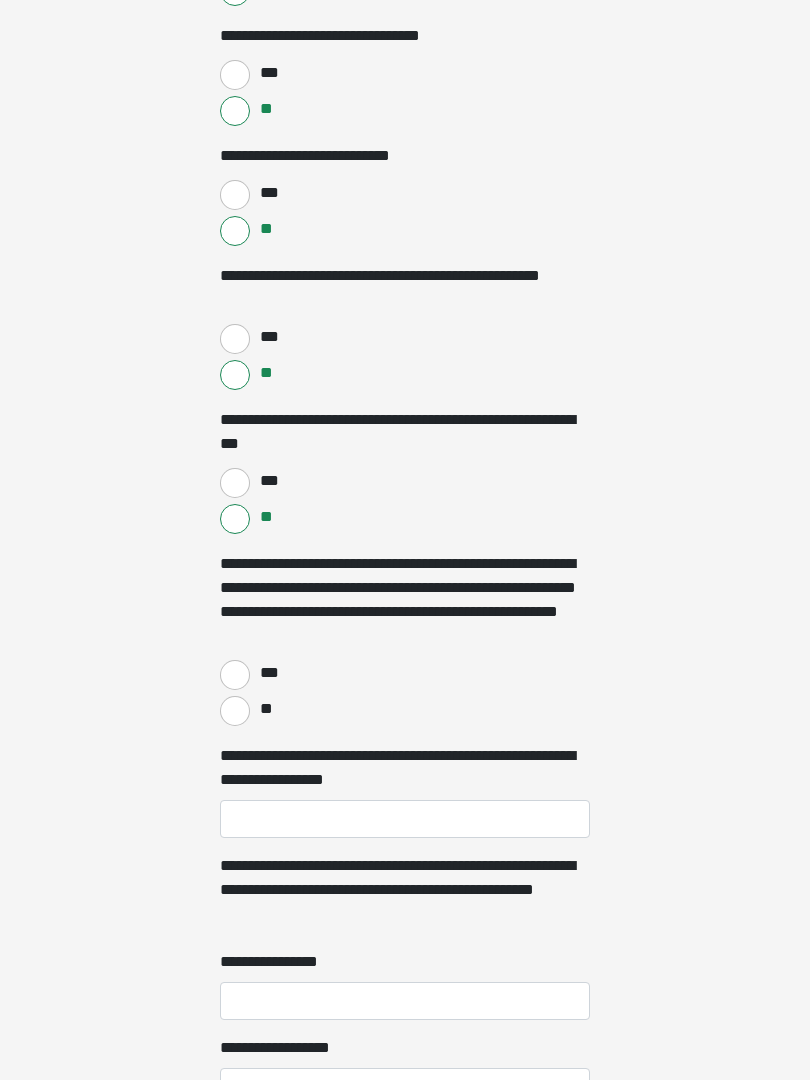 click on "**" at bounding box center (235, 711) 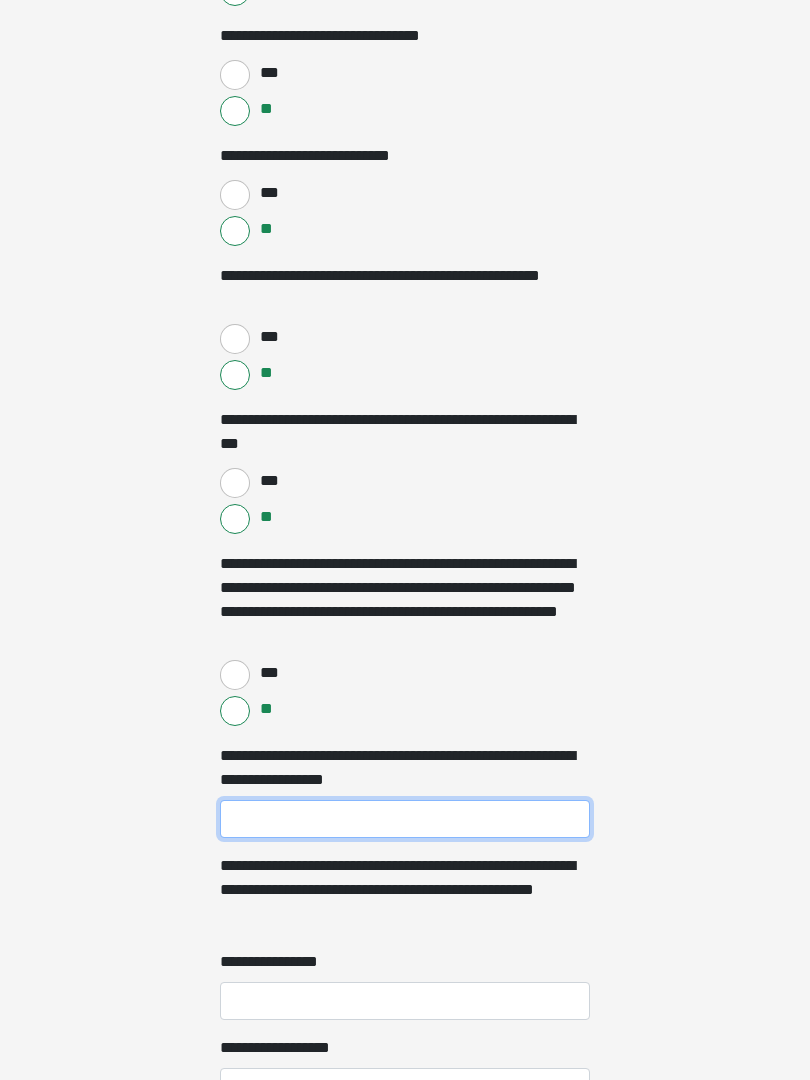 click on "**********" at bounding box center (405, 819) 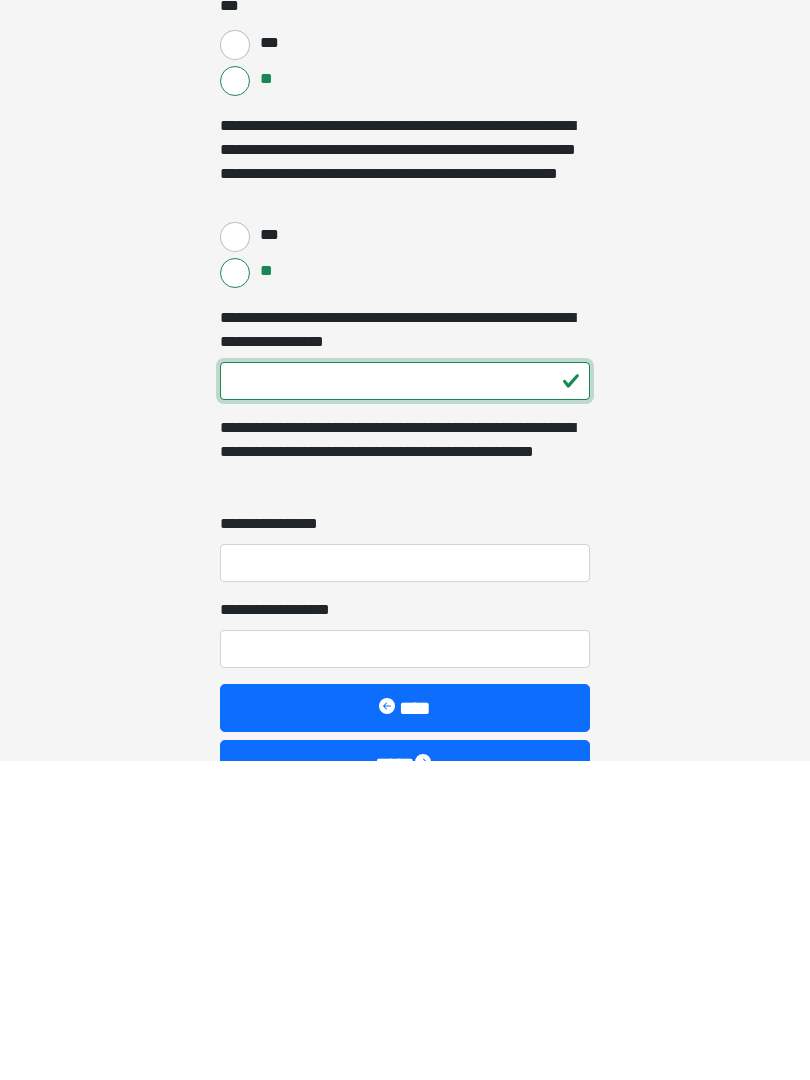 type on "***" 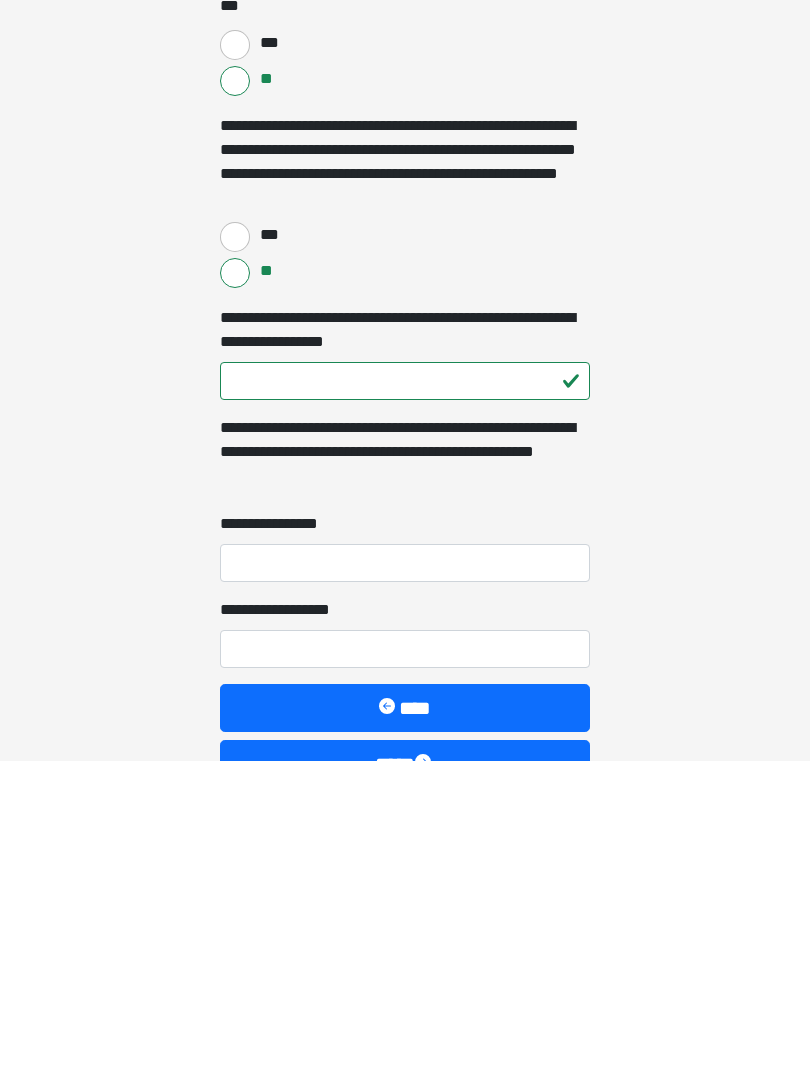 click on "**********" at bounding box center [405, 883] 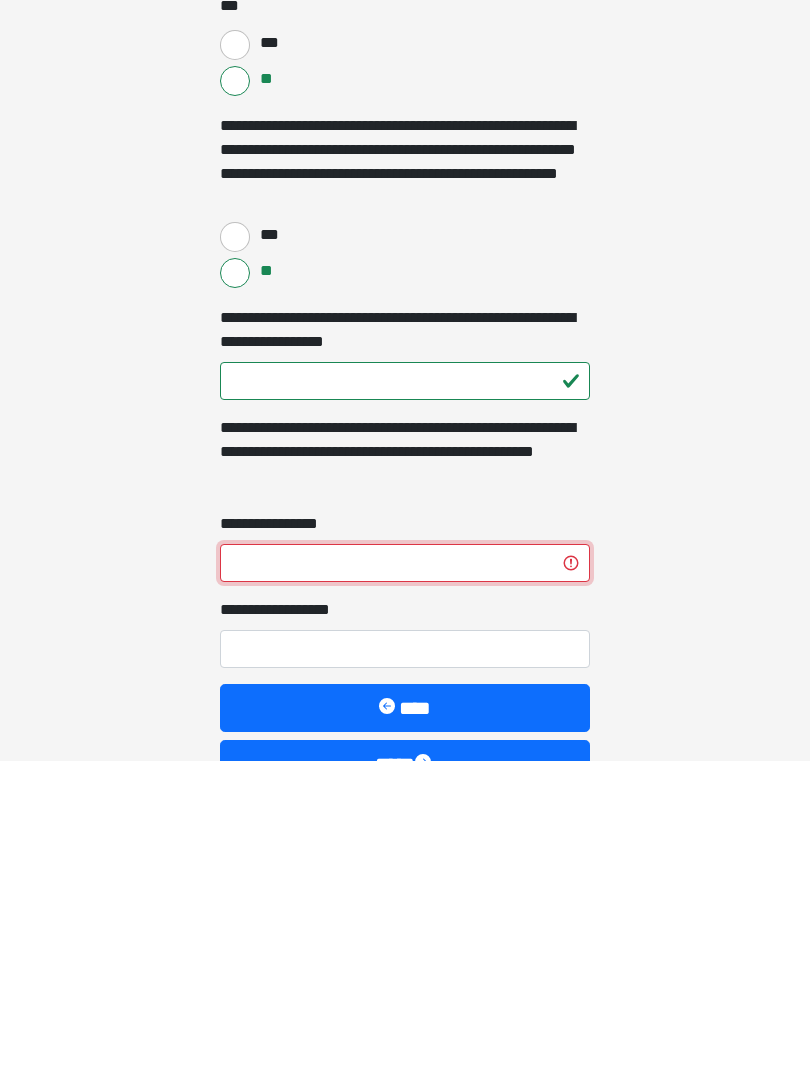 type on "*" 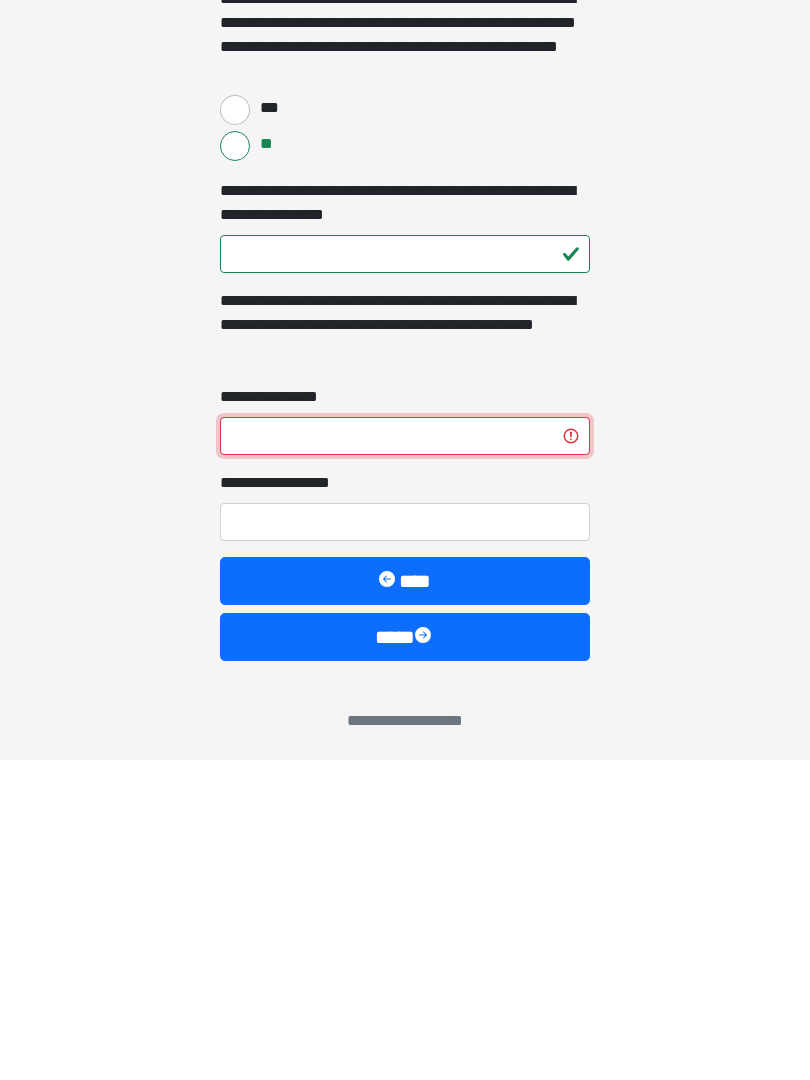 scroll, scrollTop: 3929, scrollLeft: 0, axis: vertical 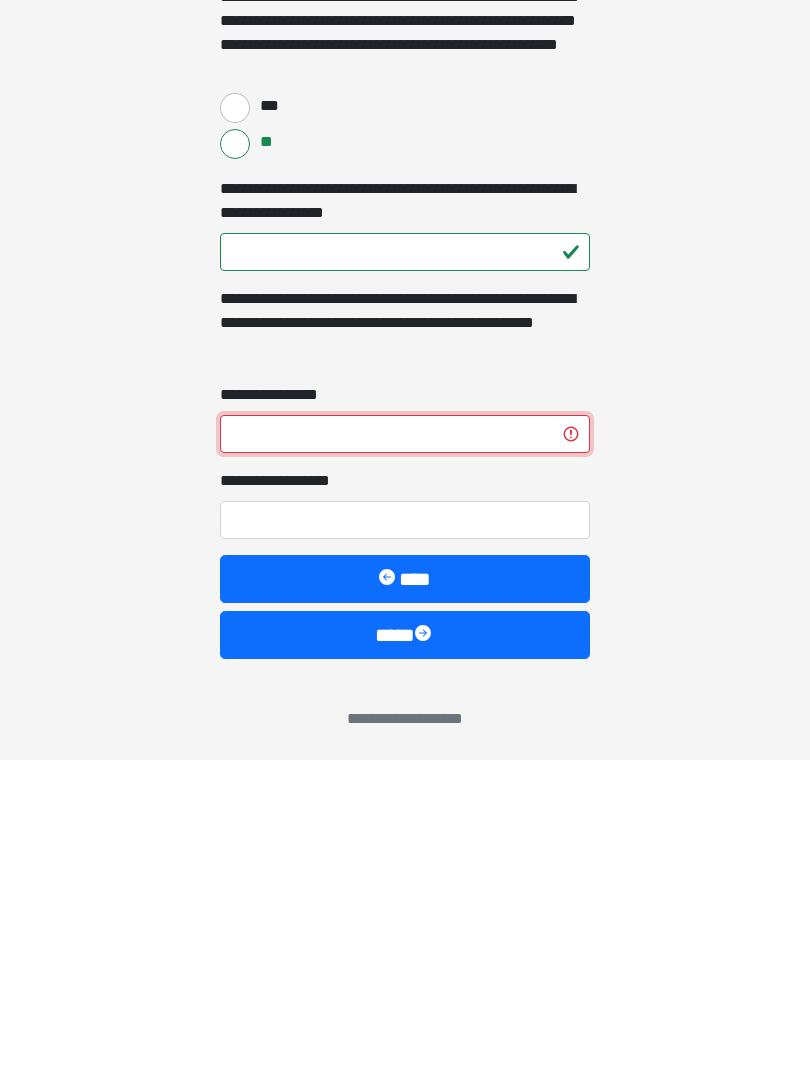 type on "*" 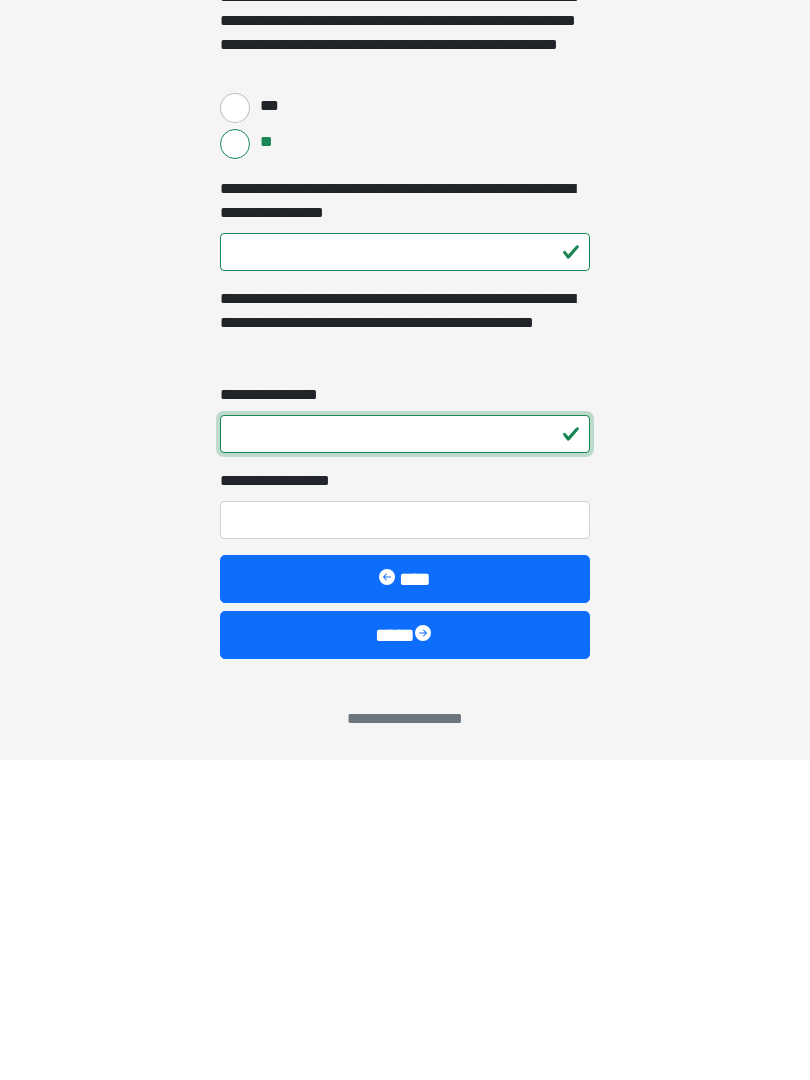 type on "*" 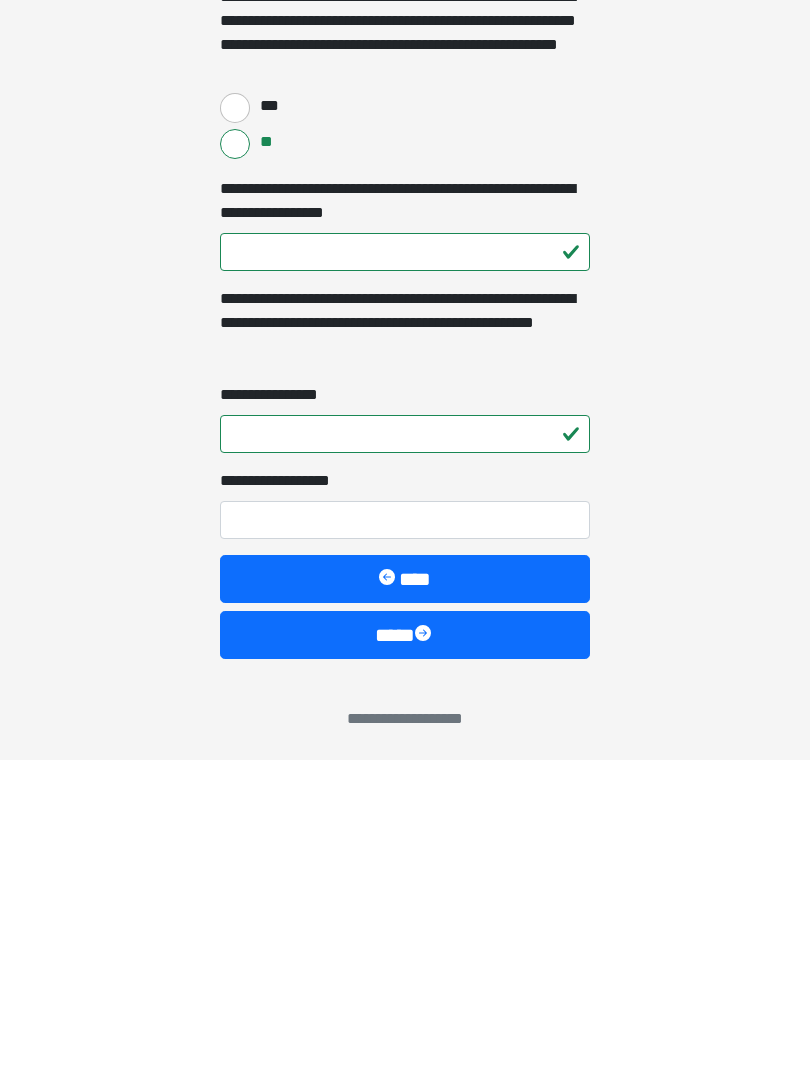 click on "**********" at bounding box center (405, 840) 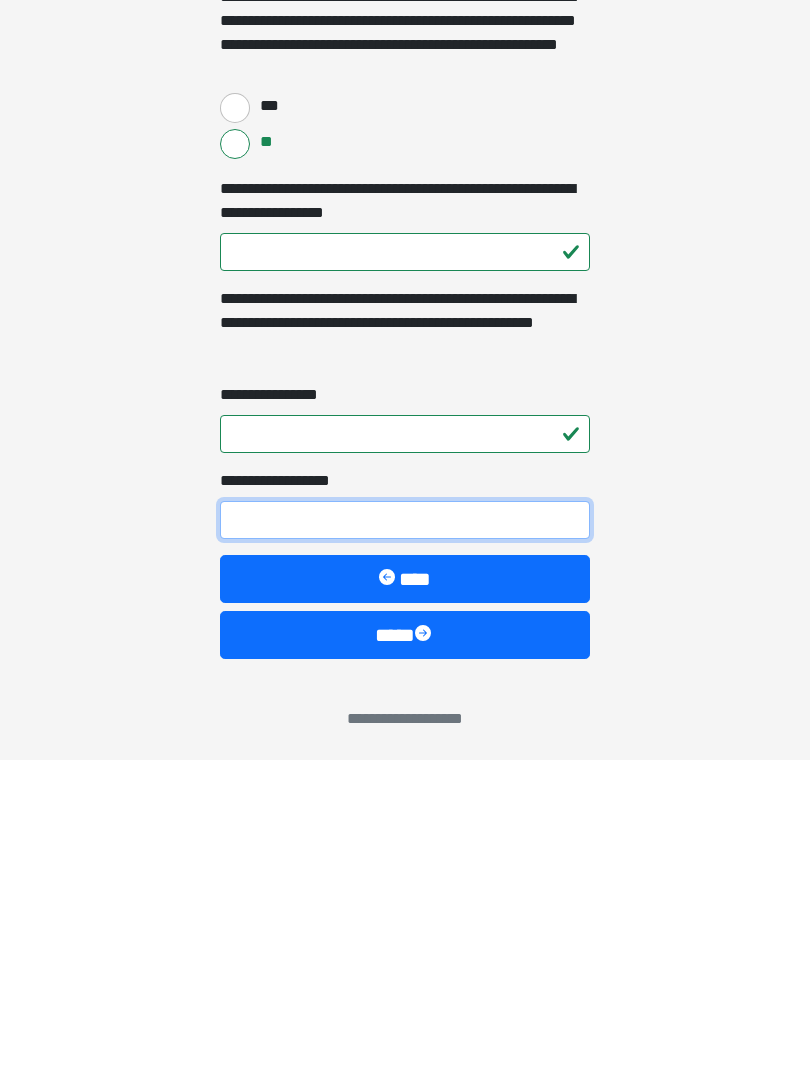 type on "*" 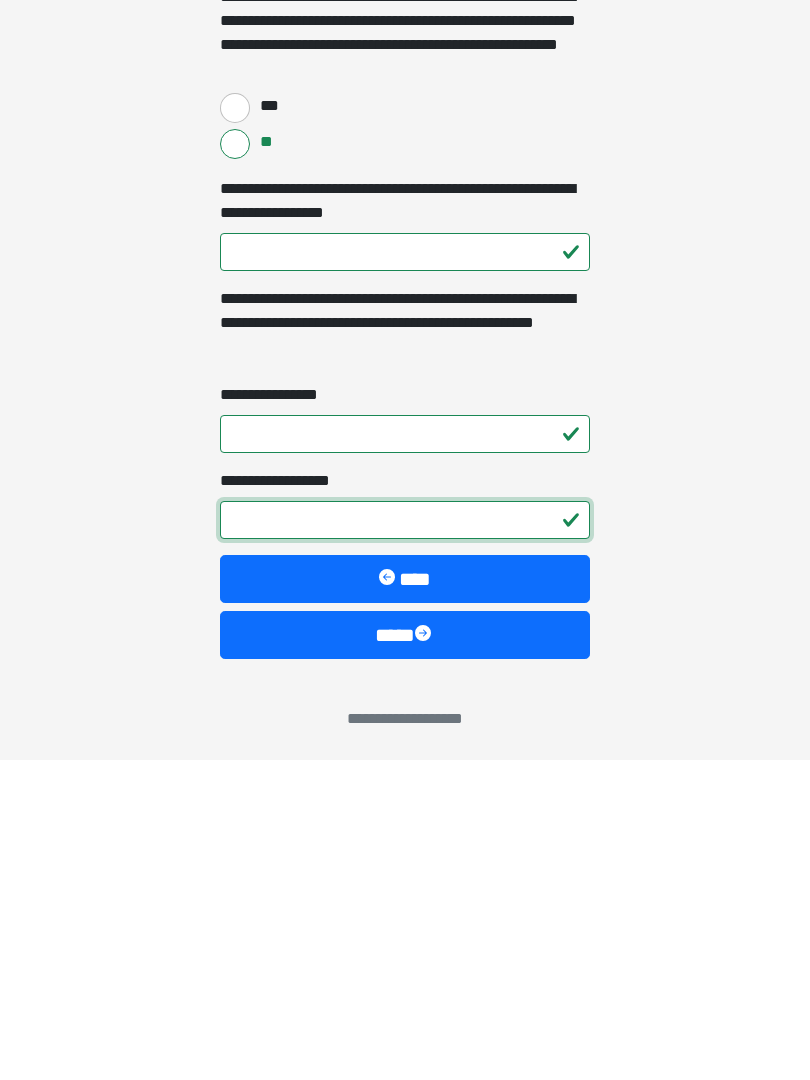 scroll, scrollTop: 3931, scrollLeft: 0, axis: vertical 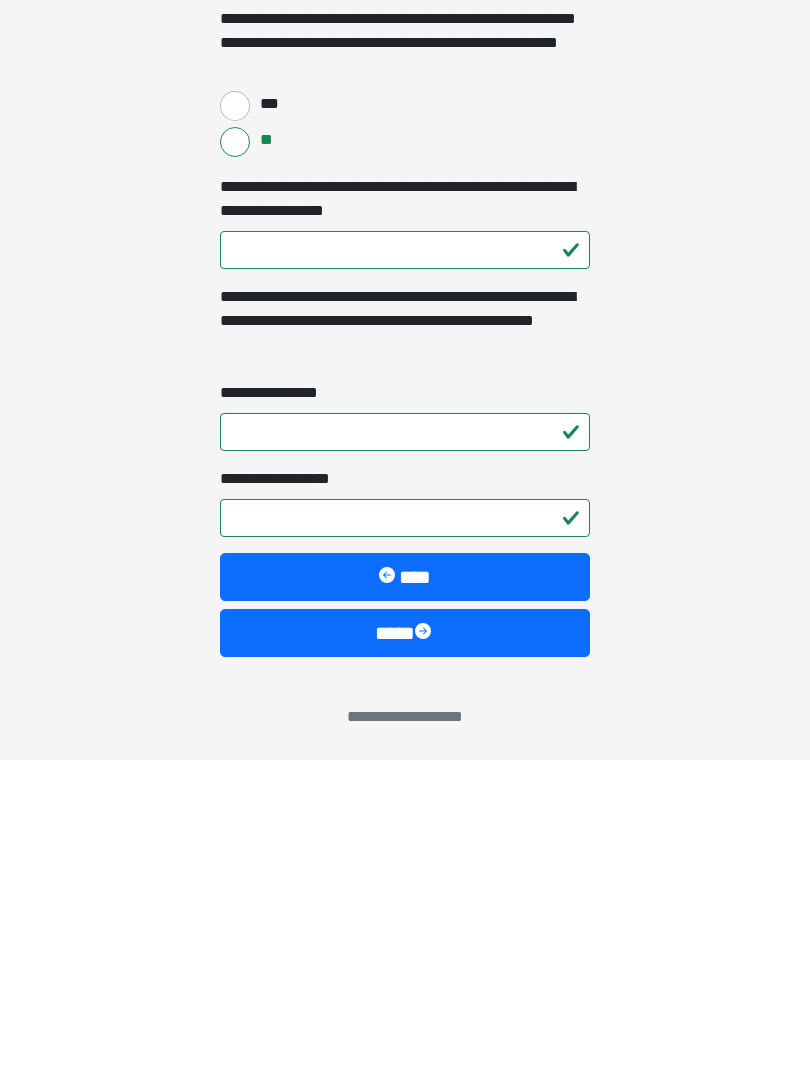 click on "****" at bounding box center (405, 953) 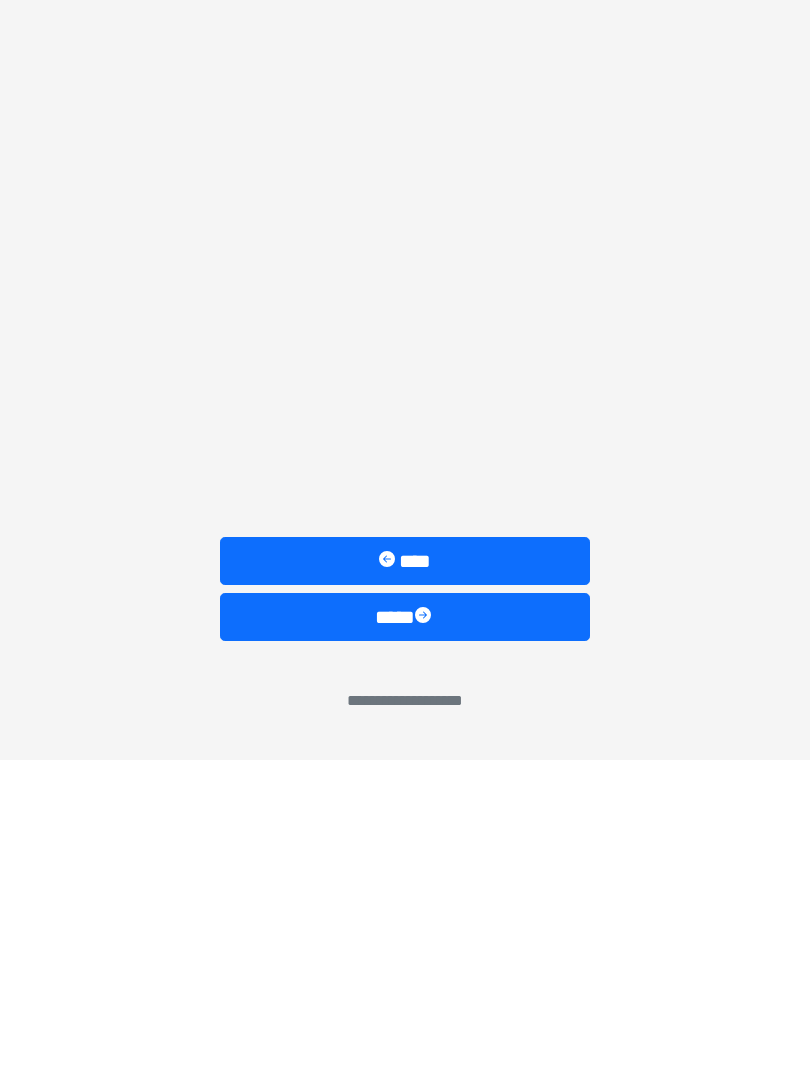 scroll, scrollTop: 0, scrollLeft: 0, axis: both 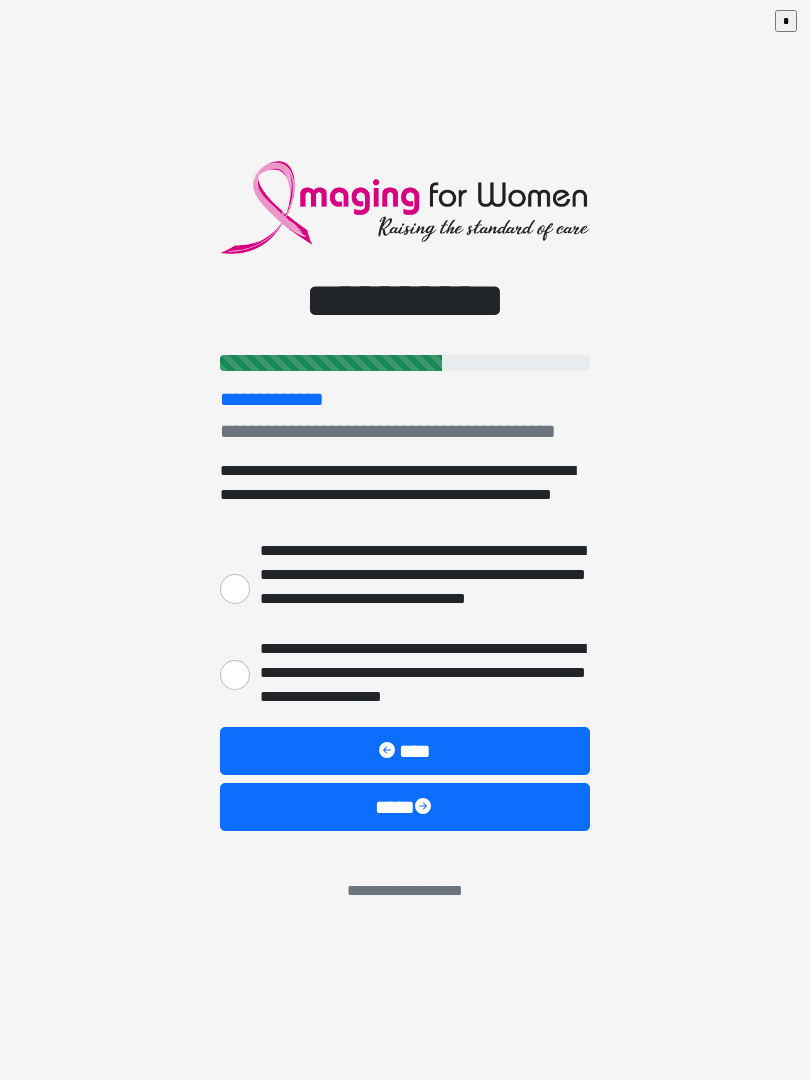 click on "**********" at bounding box center (405, 587) 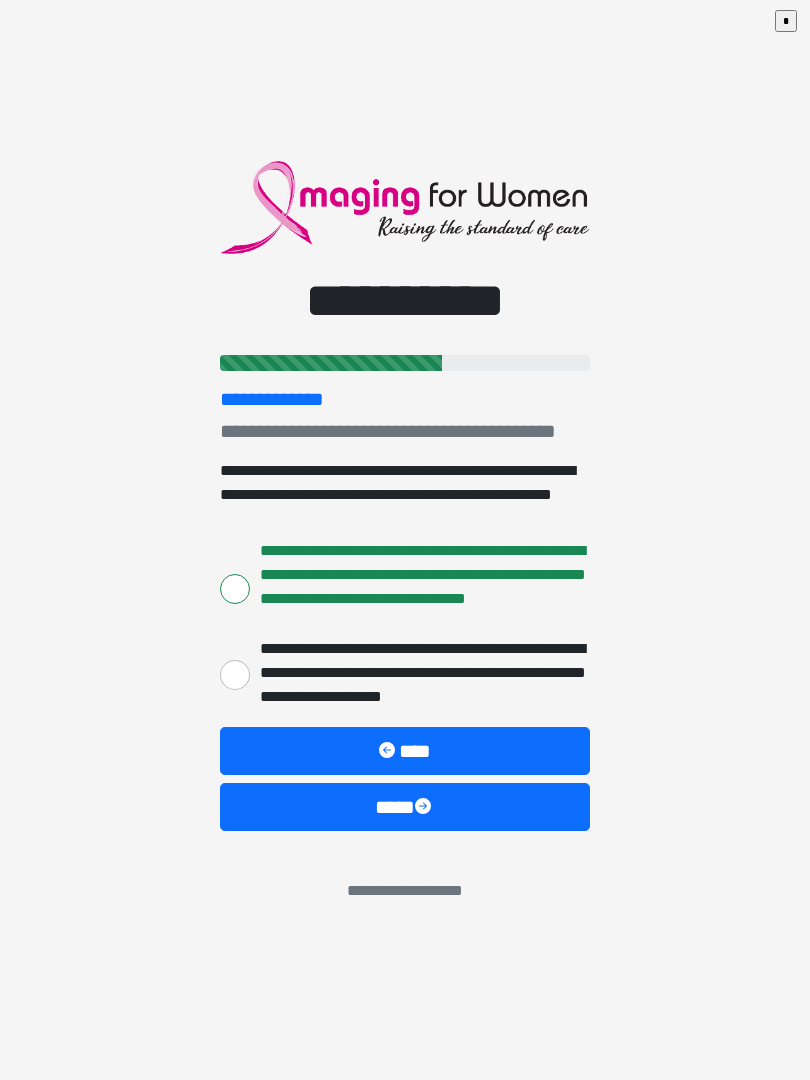 click on "****" at bounding box center (405, 807) 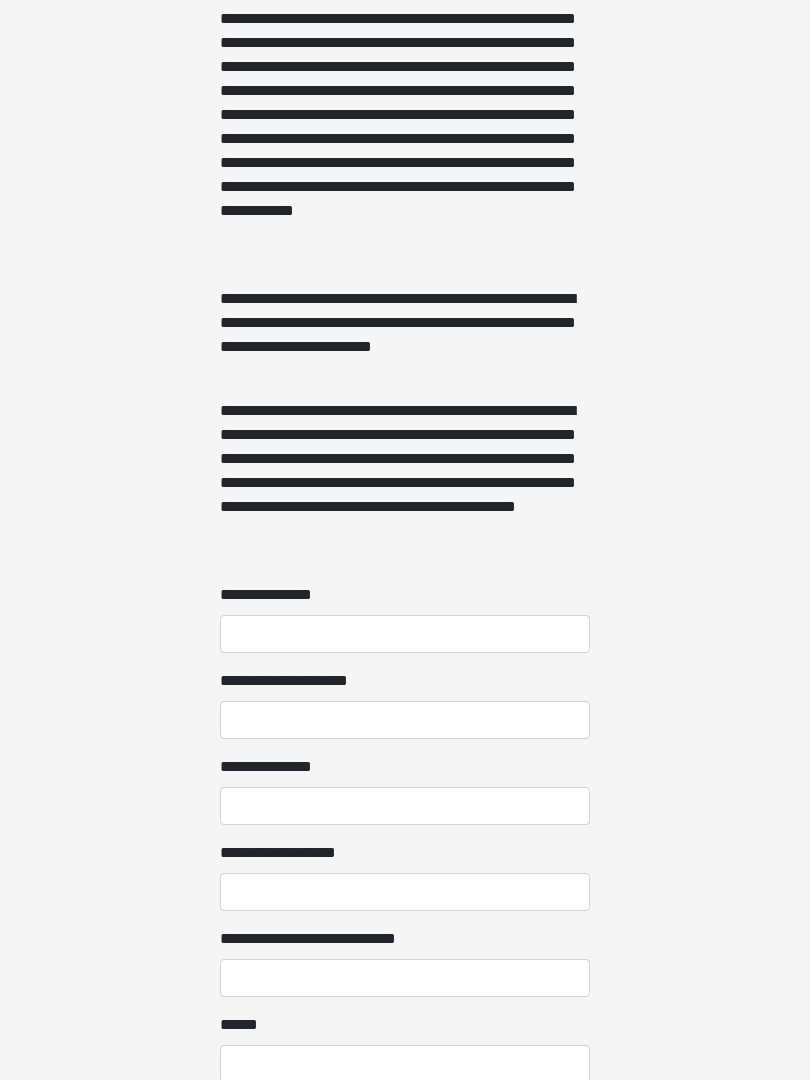 scroll, scrollTop: 1186, scrollLeft: 0, axis: vertical 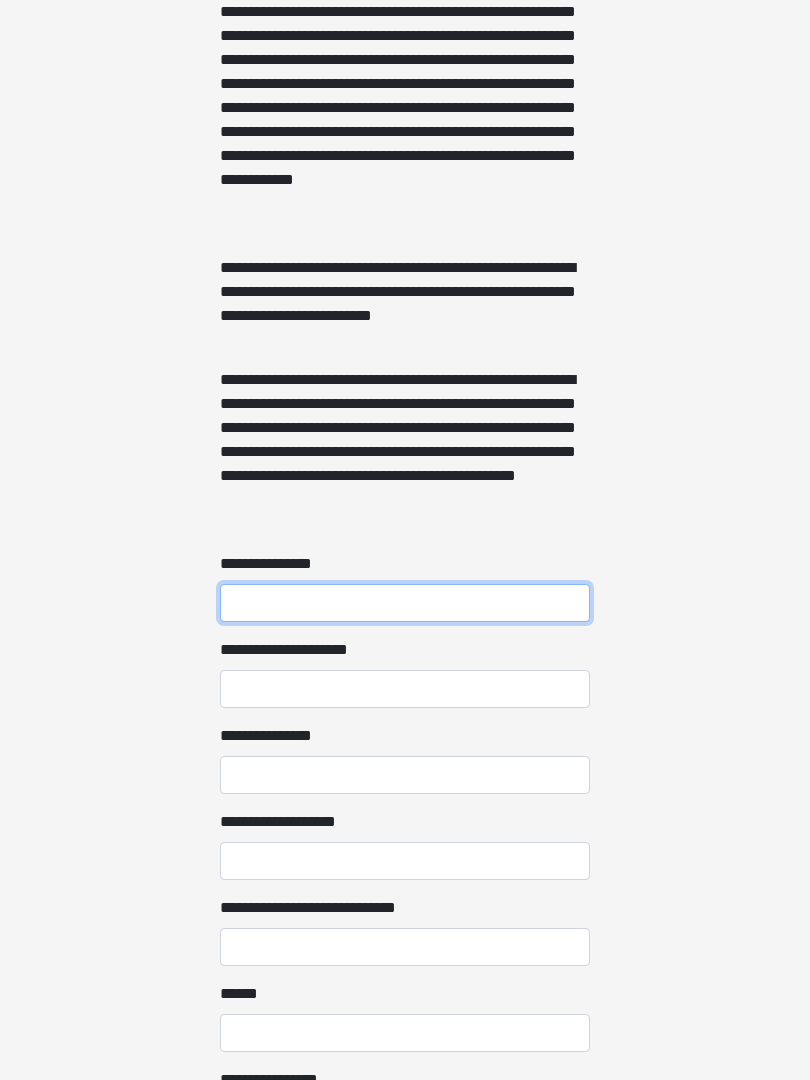 click on "**********" at bounding box center (405, 603) 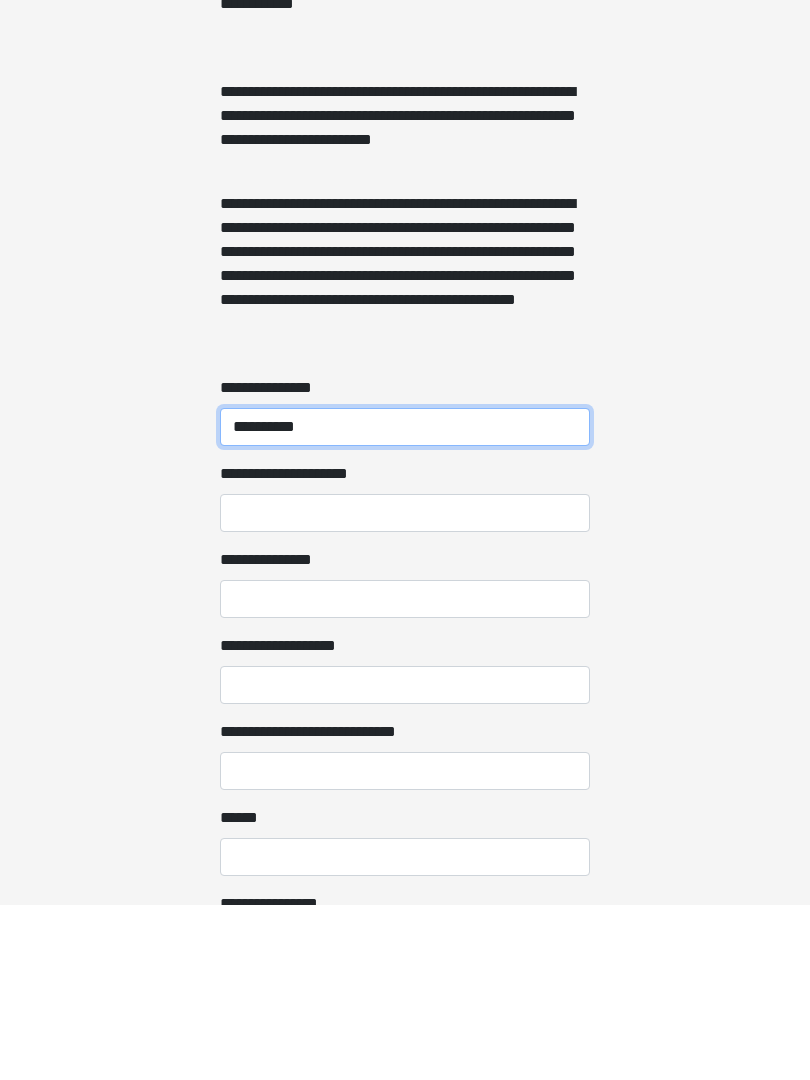 type on "**********" 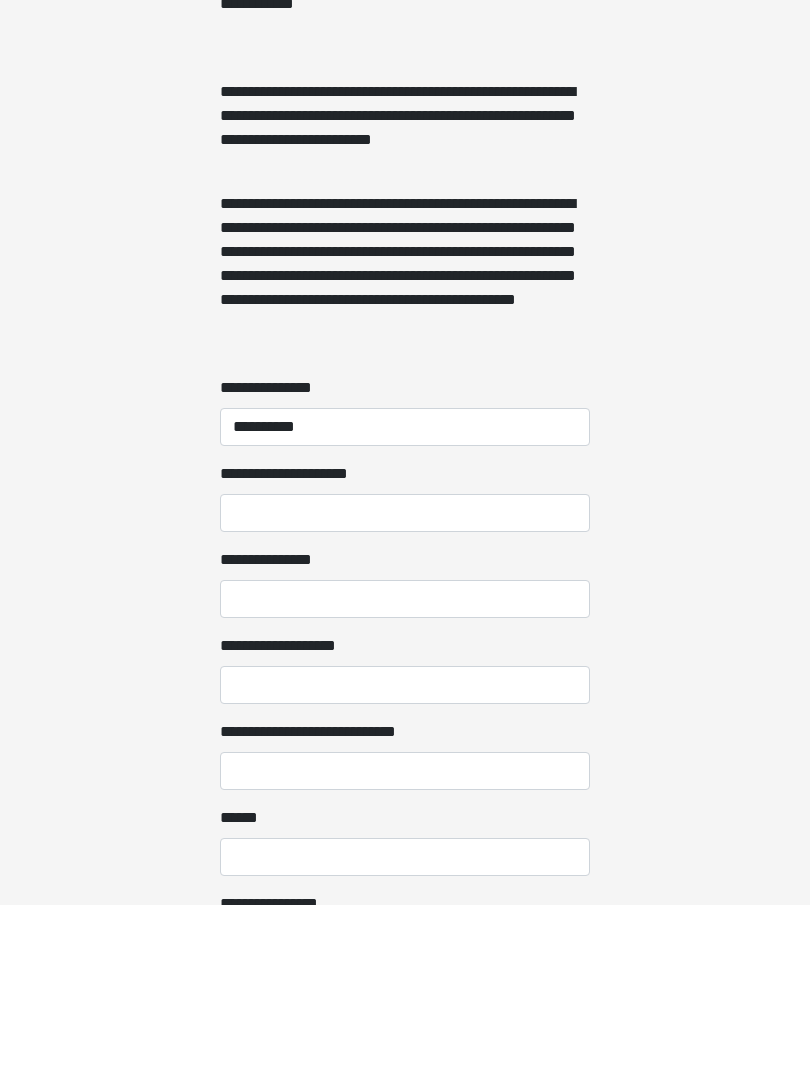 click on "**********" at bounding box center [405, 775] 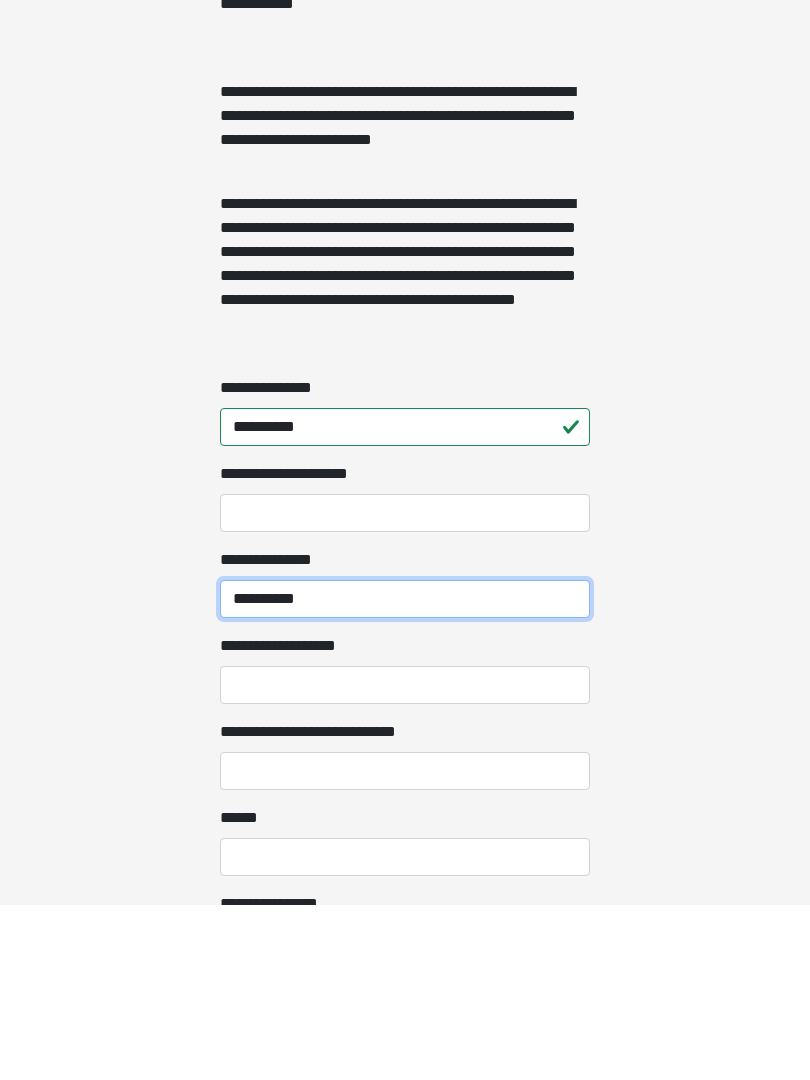 type on "**********" 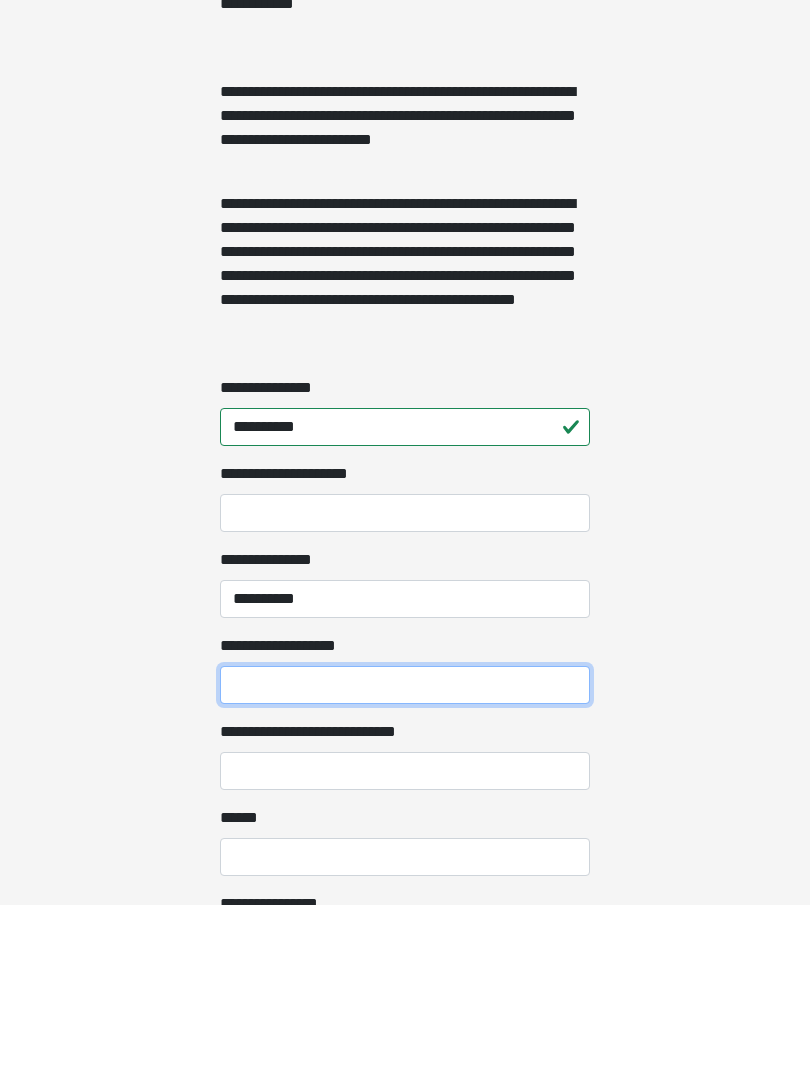 click on "**********" at bounding box center [405, 861] 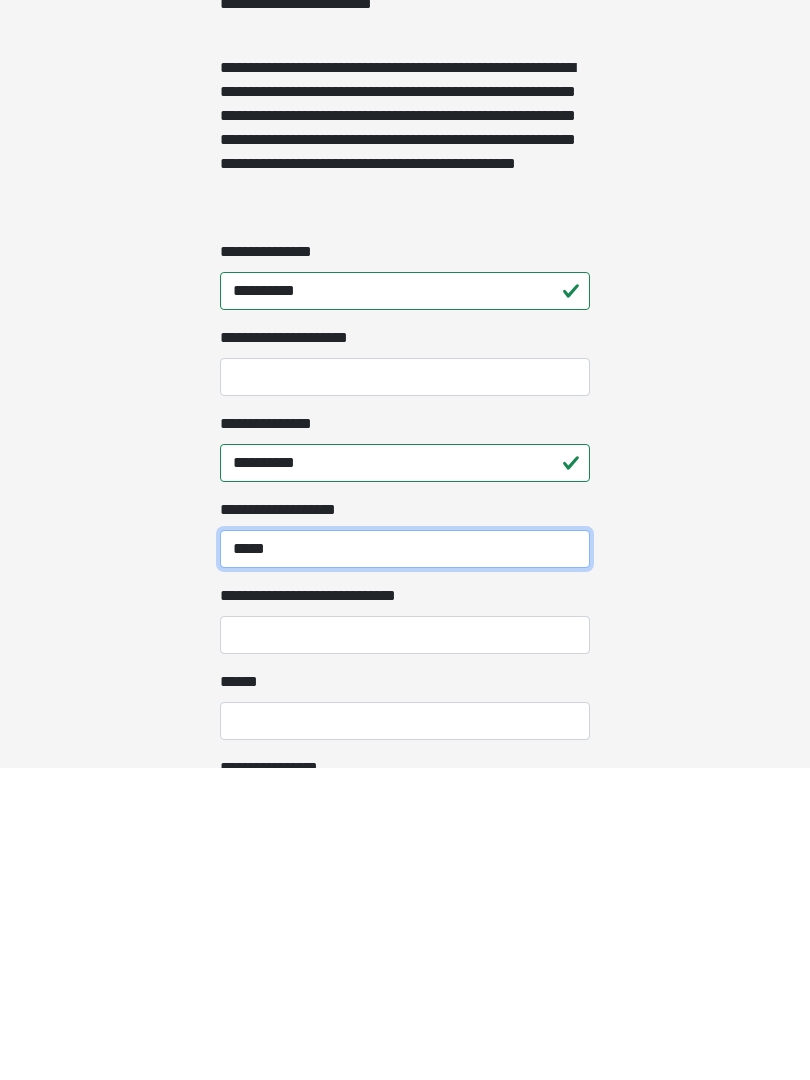 type on "*****" 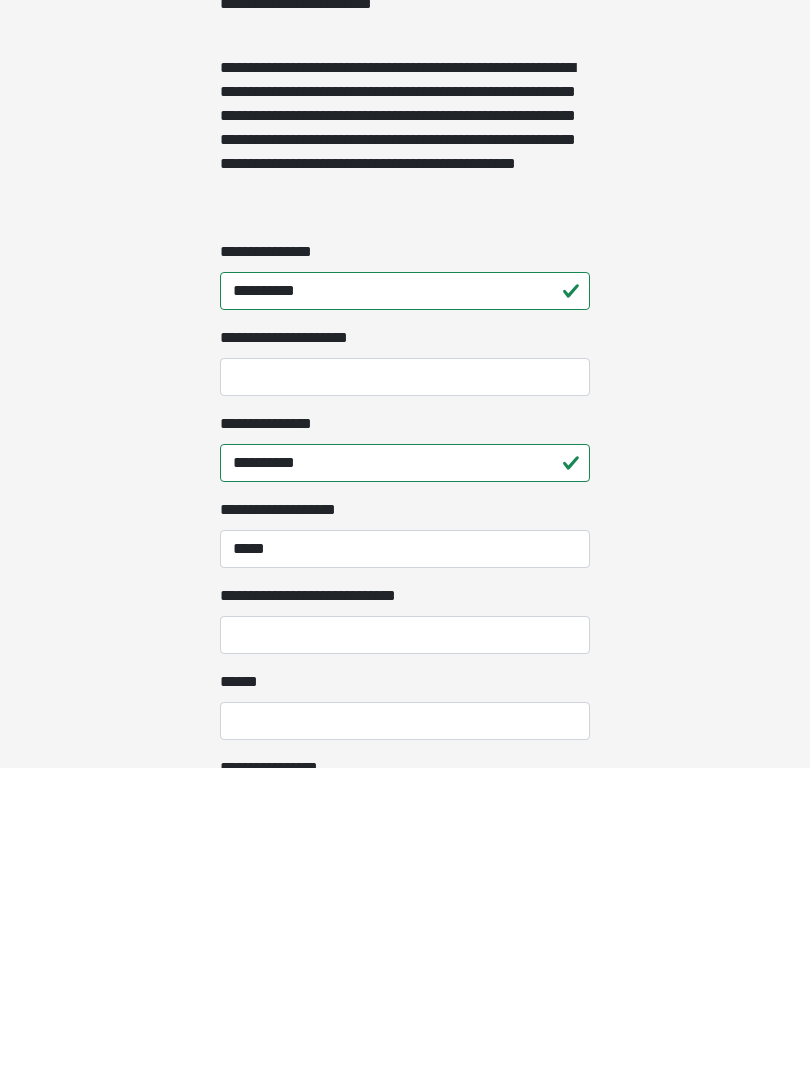 click on "**********" at bounding box center [405, 947] 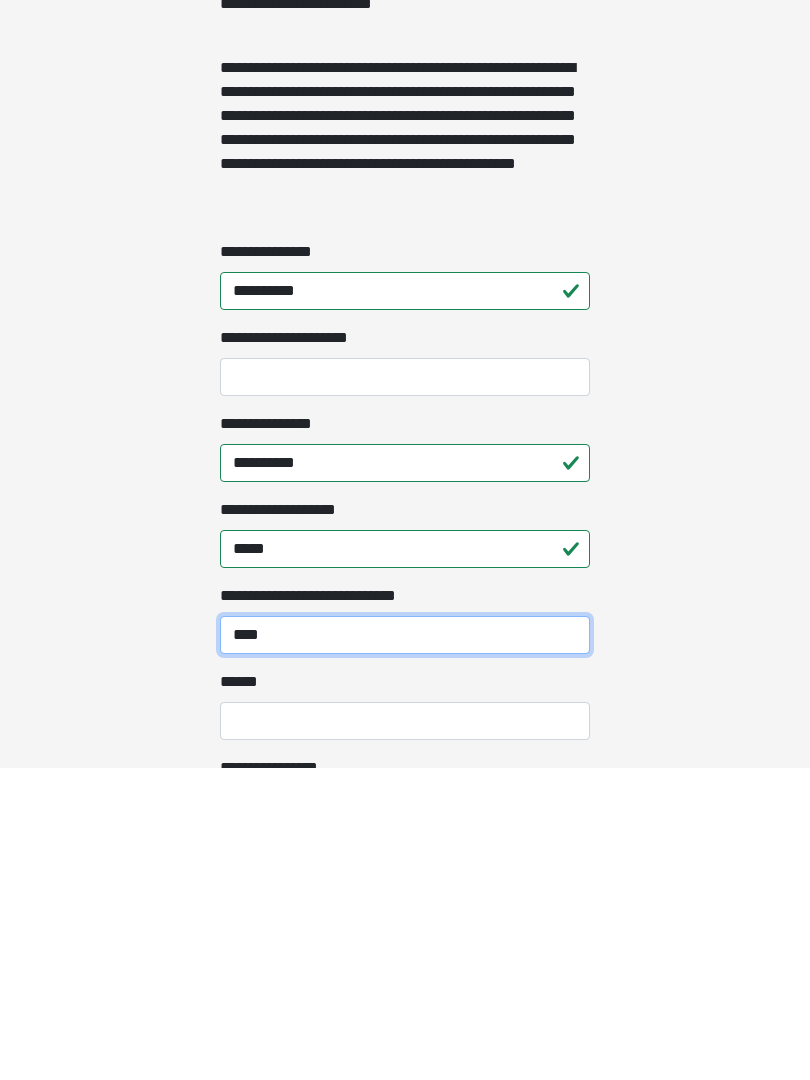 type on "****" 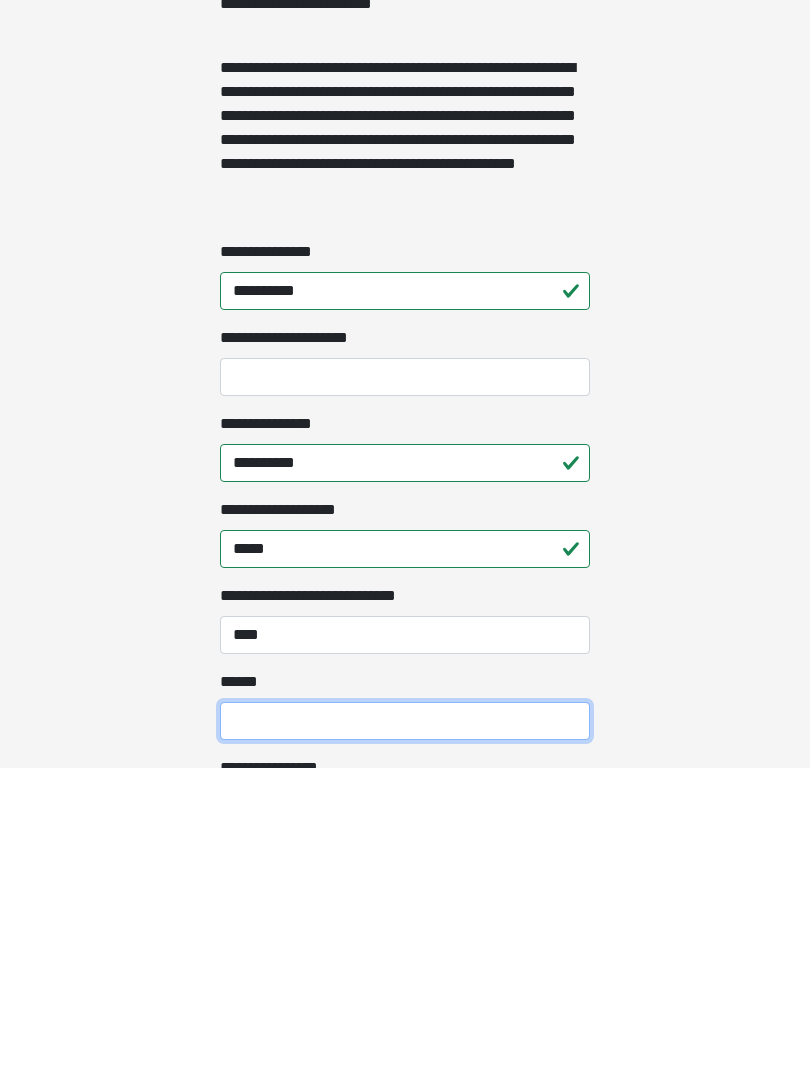 click on "**** *" at bounding box center (405, 1033) 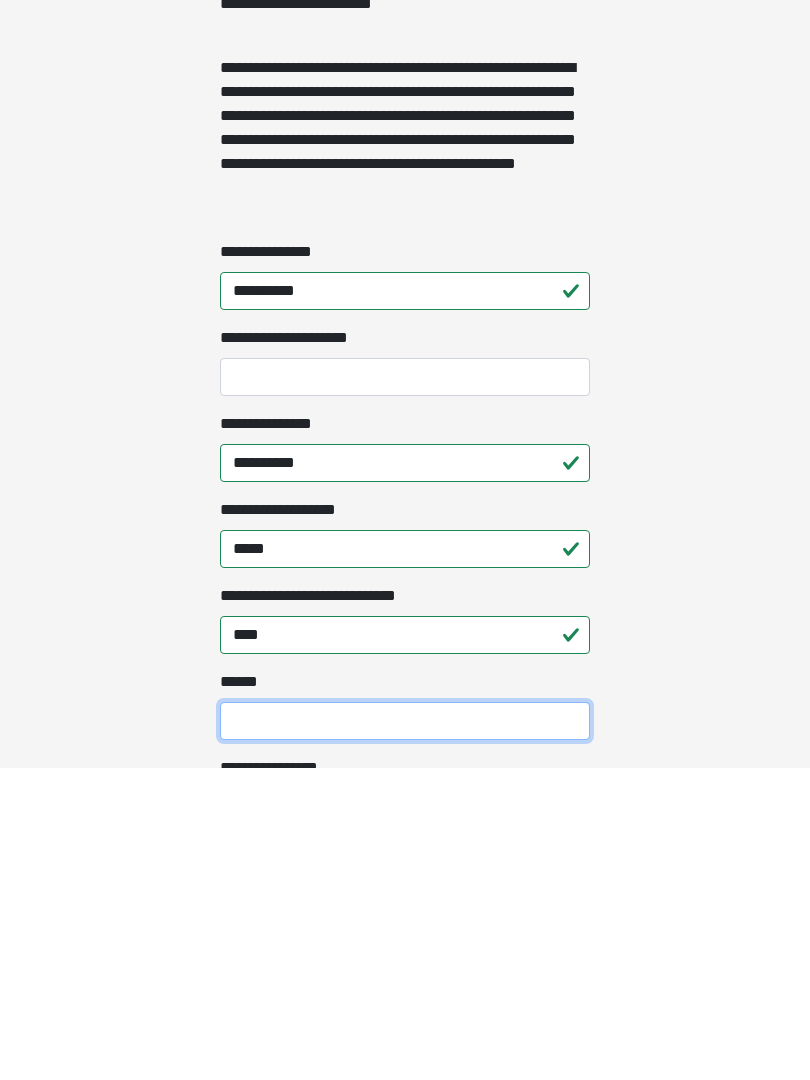 scroll, scrollTop: 1467, scrollLeft: 0, axis: vertical 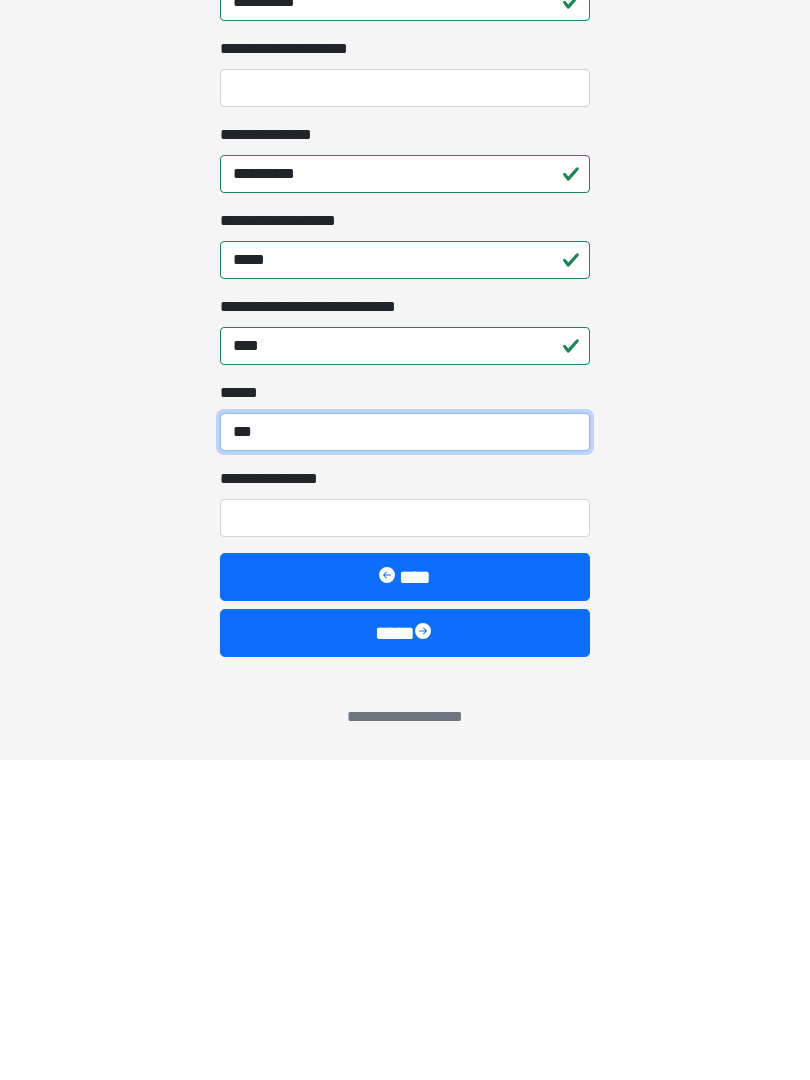 type on "***" 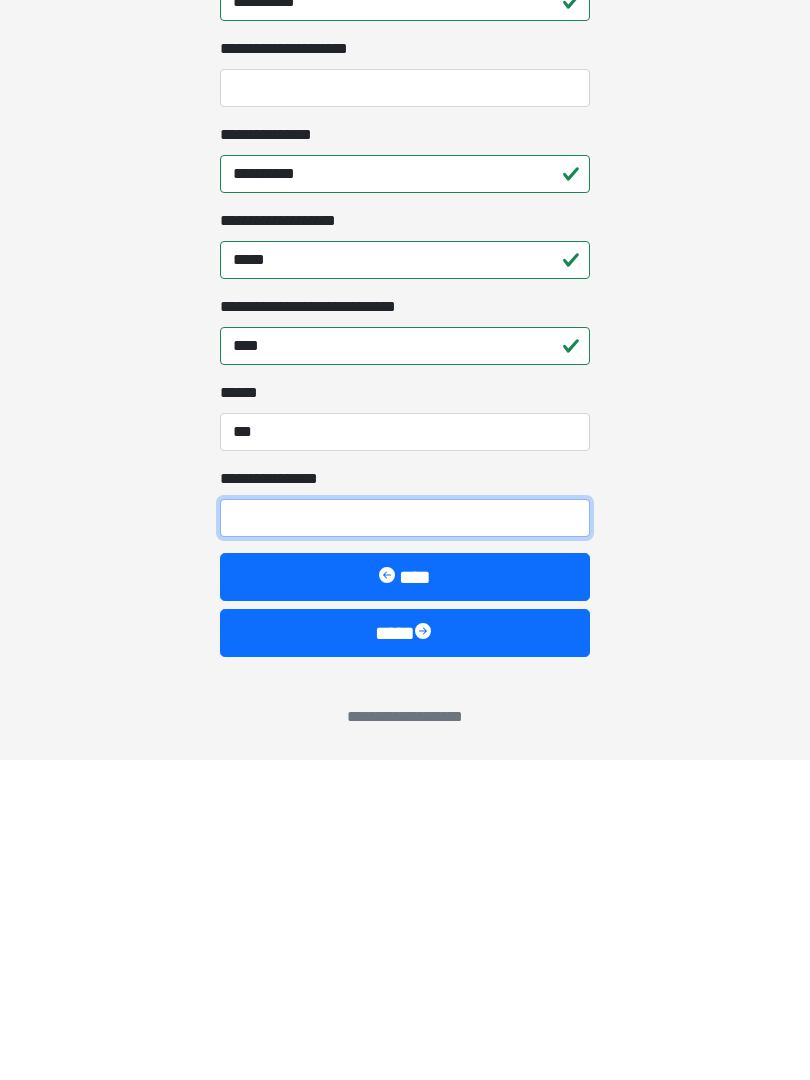 click on "**********" at bounding box center (405, 838) 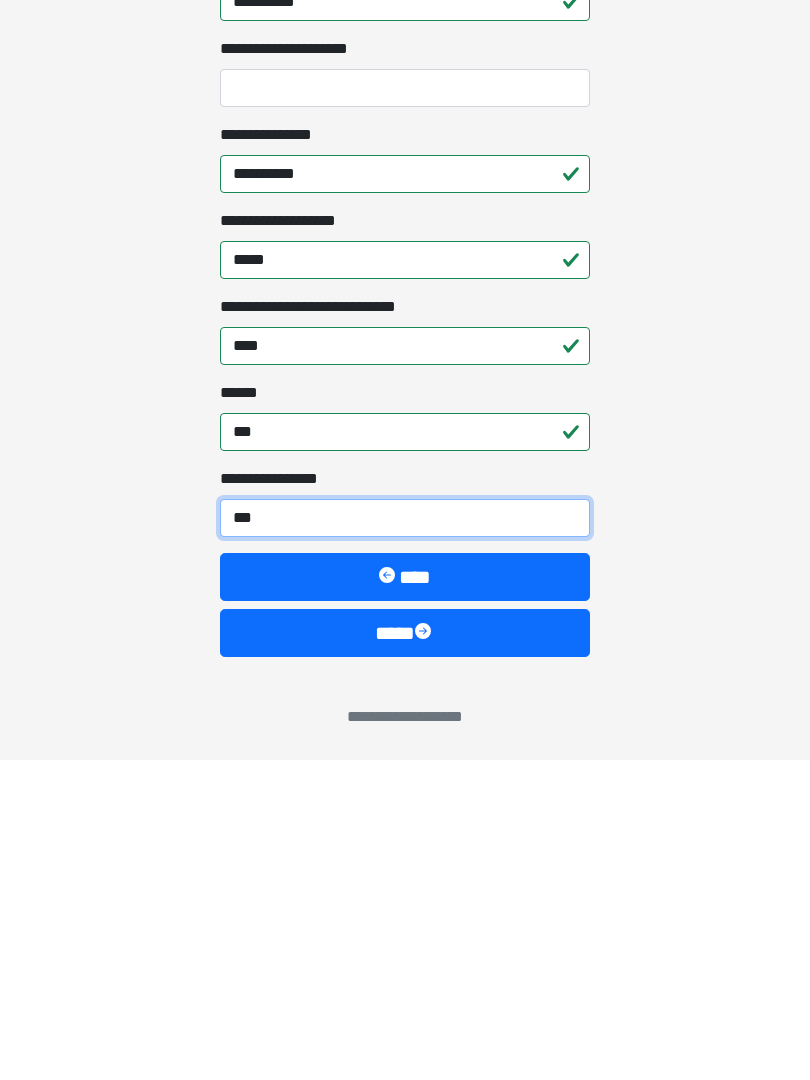 type on "****" 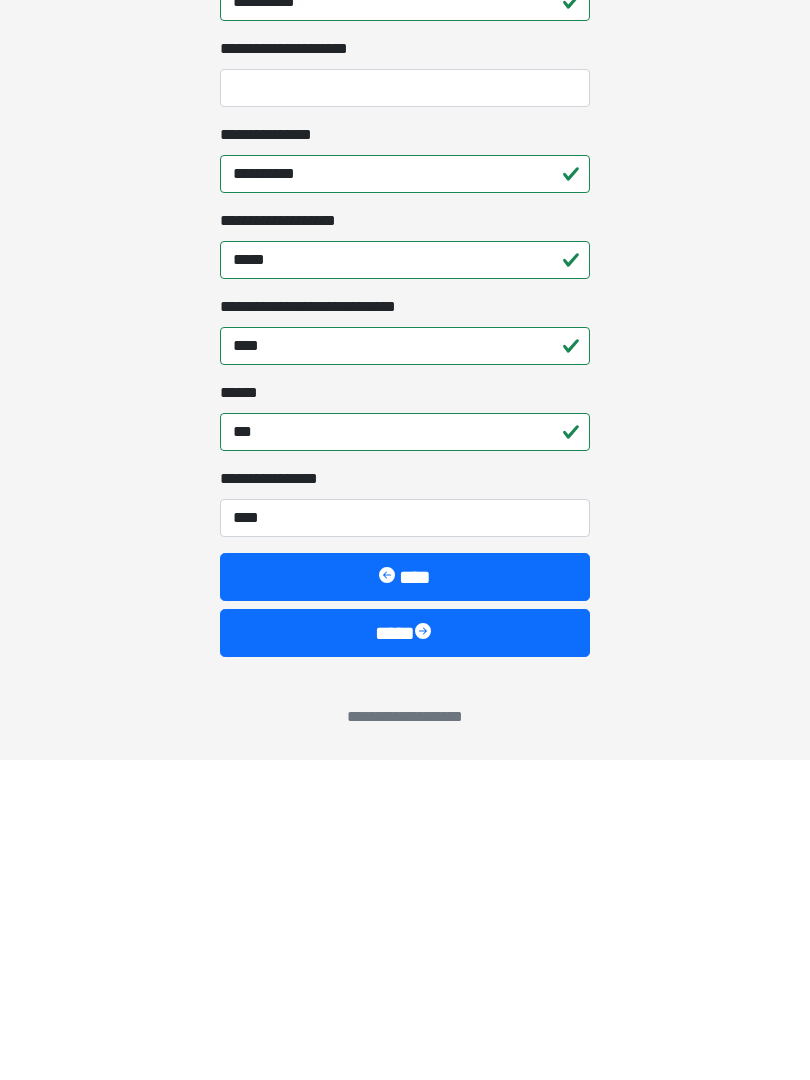 click on "****" at bounding box center [405, 953] 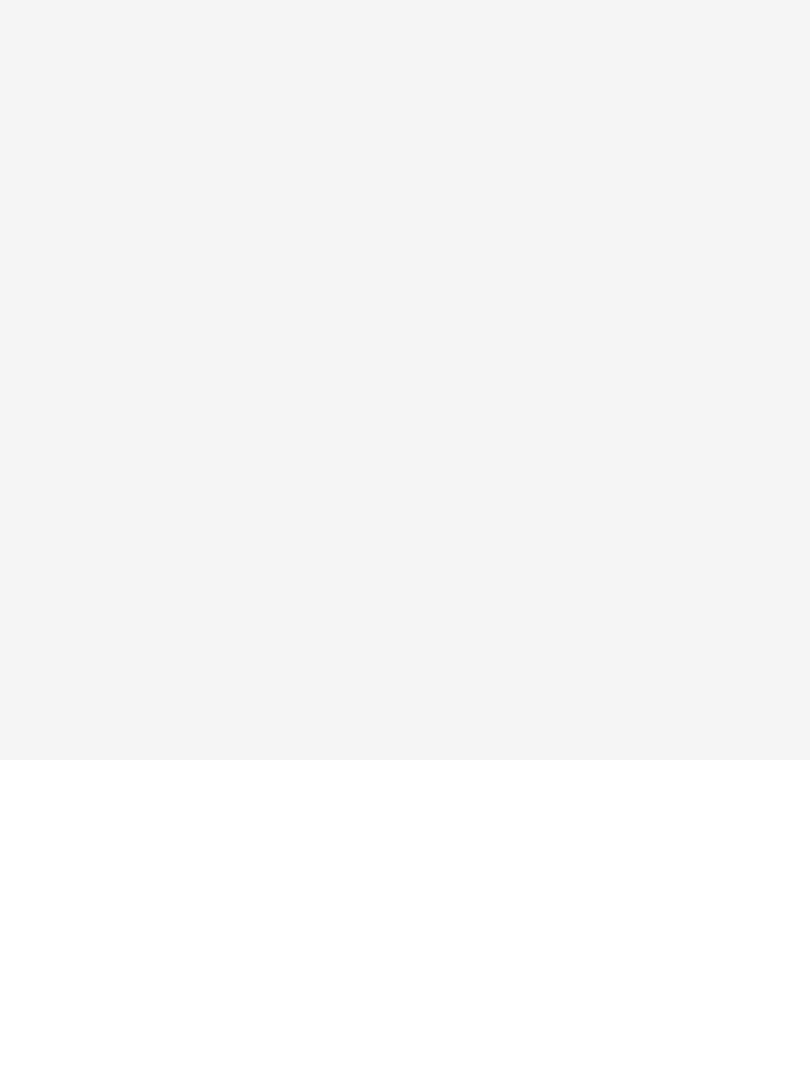 scroll, scrollTop: 0, scrollLeft: 0, axis: both 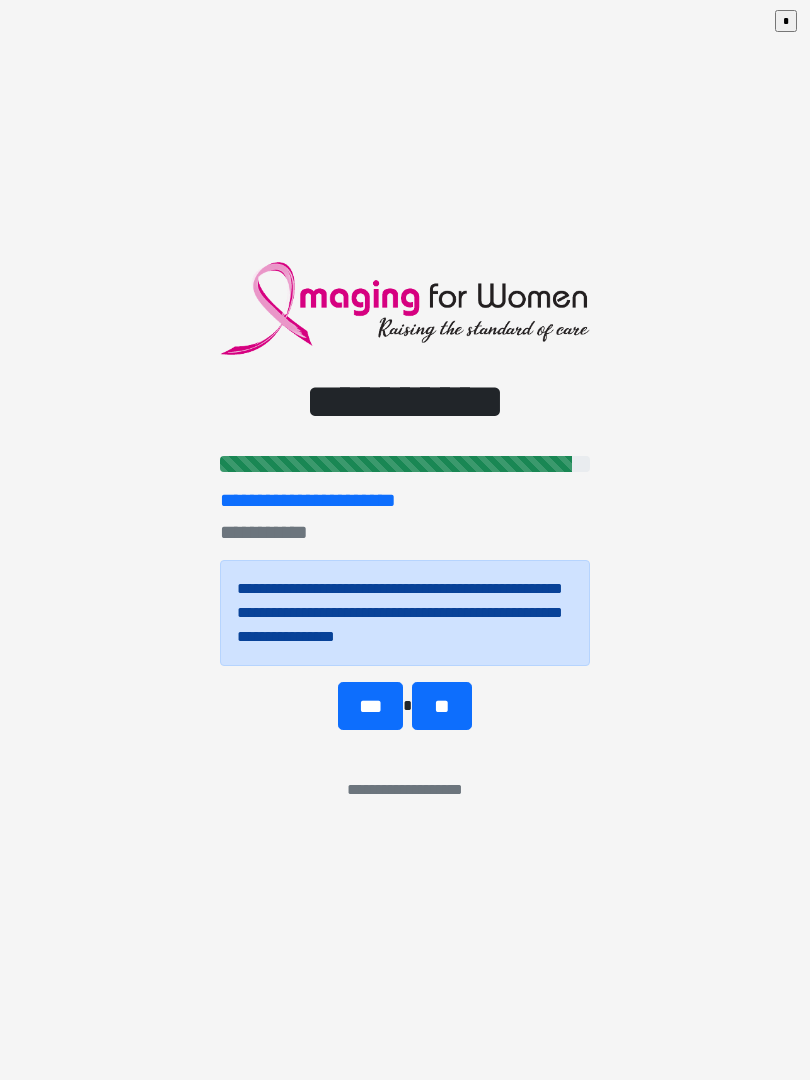 click on "***" at bounding box center [370, 706] 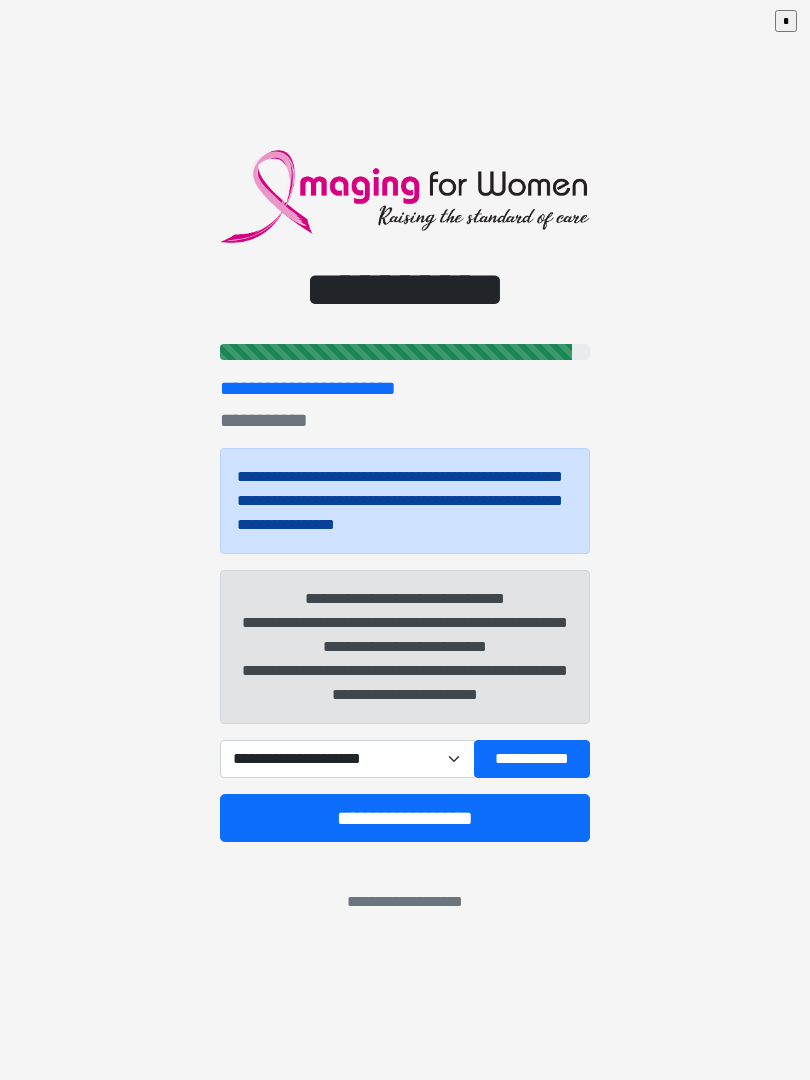 click on "**********" at bounding box center [347, 759] 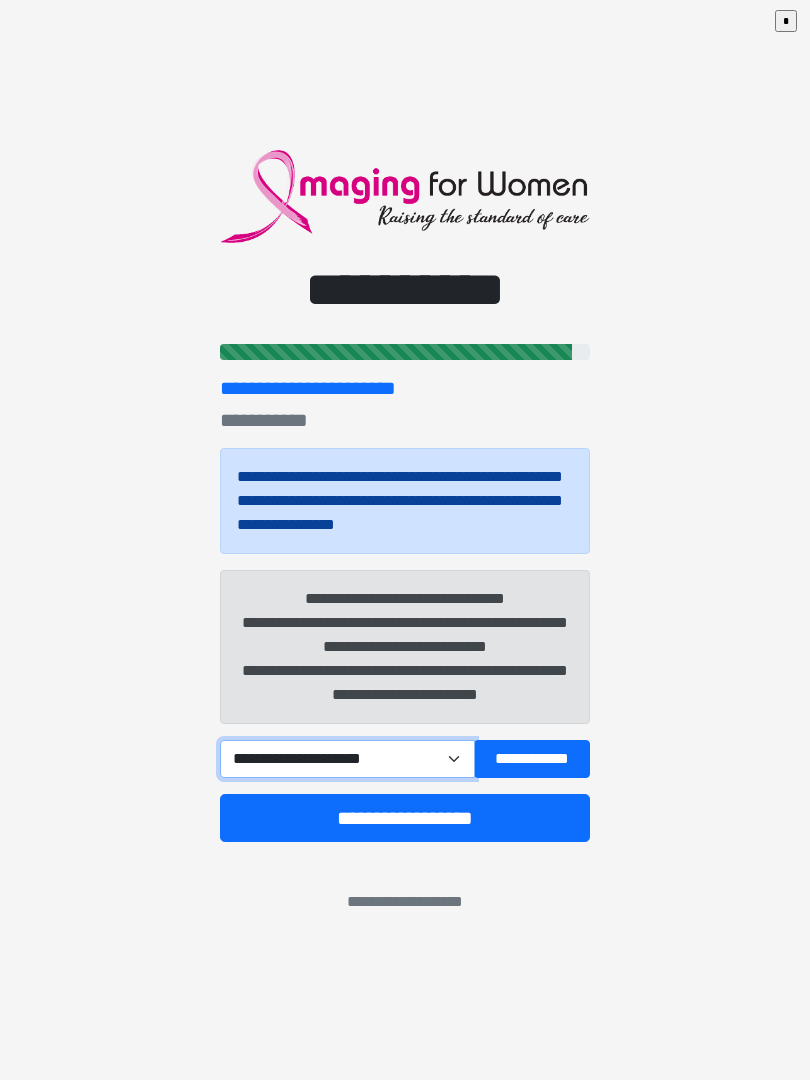 select on "****" 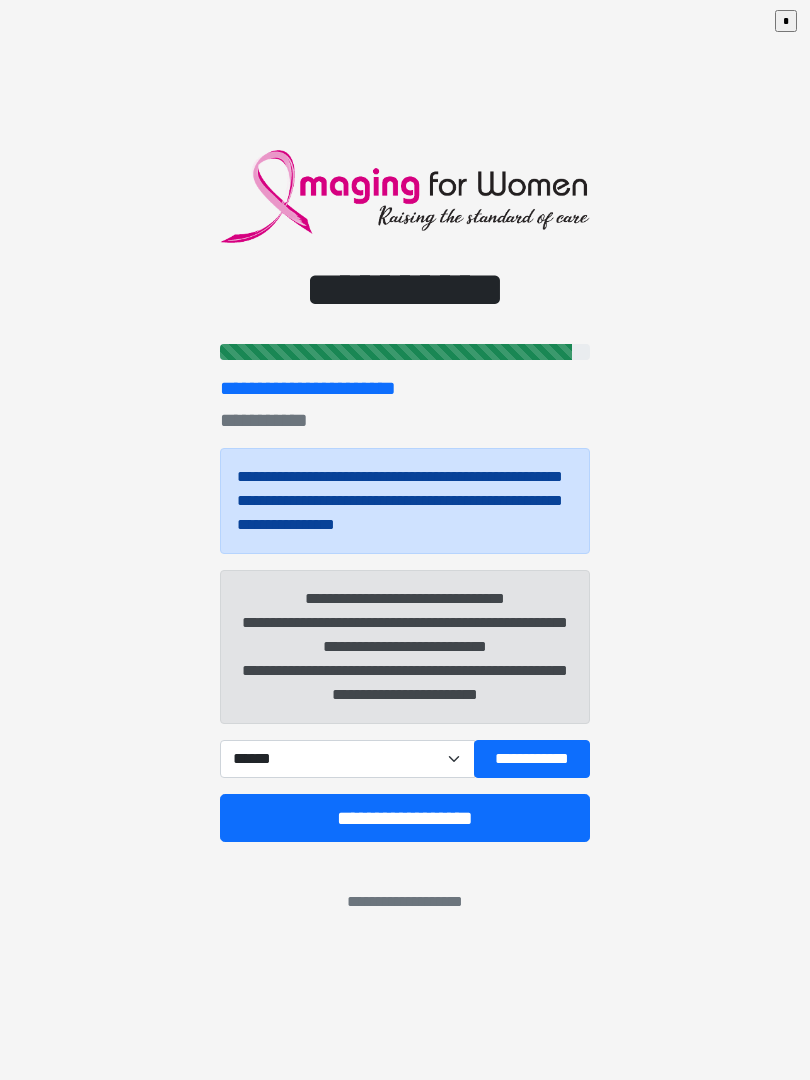 click on "**********" at bounding box center [532, 759] 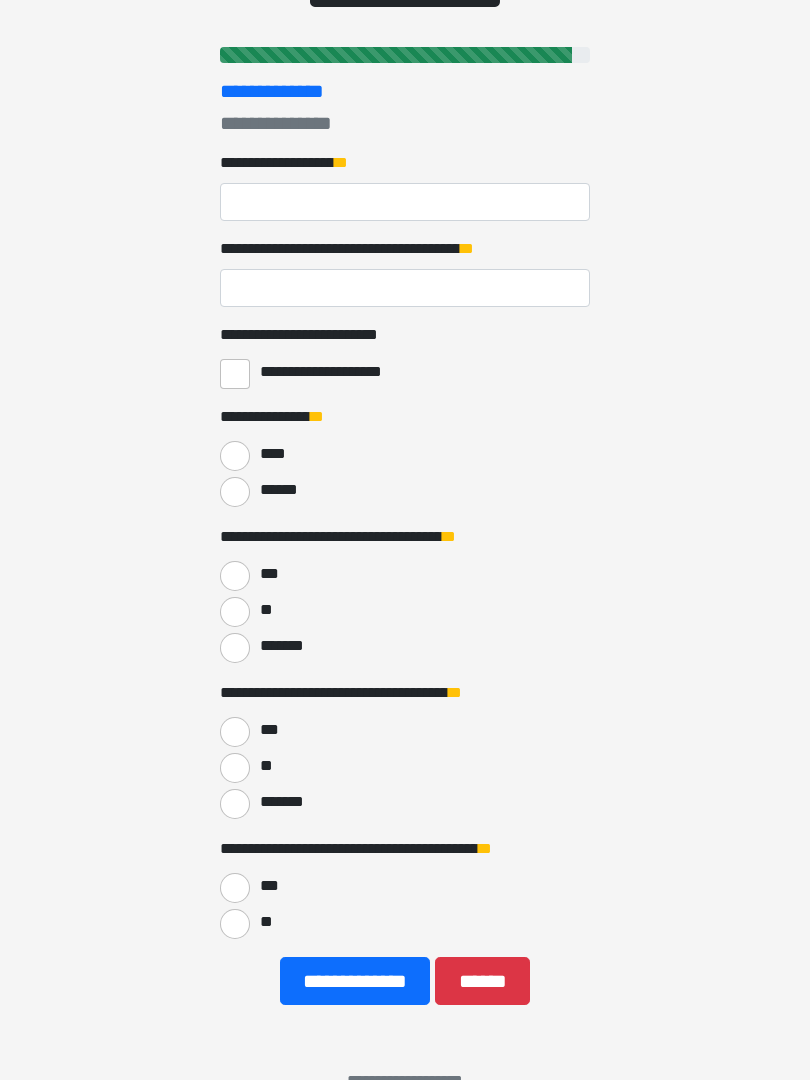 scroll, scrollTop: 247, scrollLeft: 0, axis: vertical 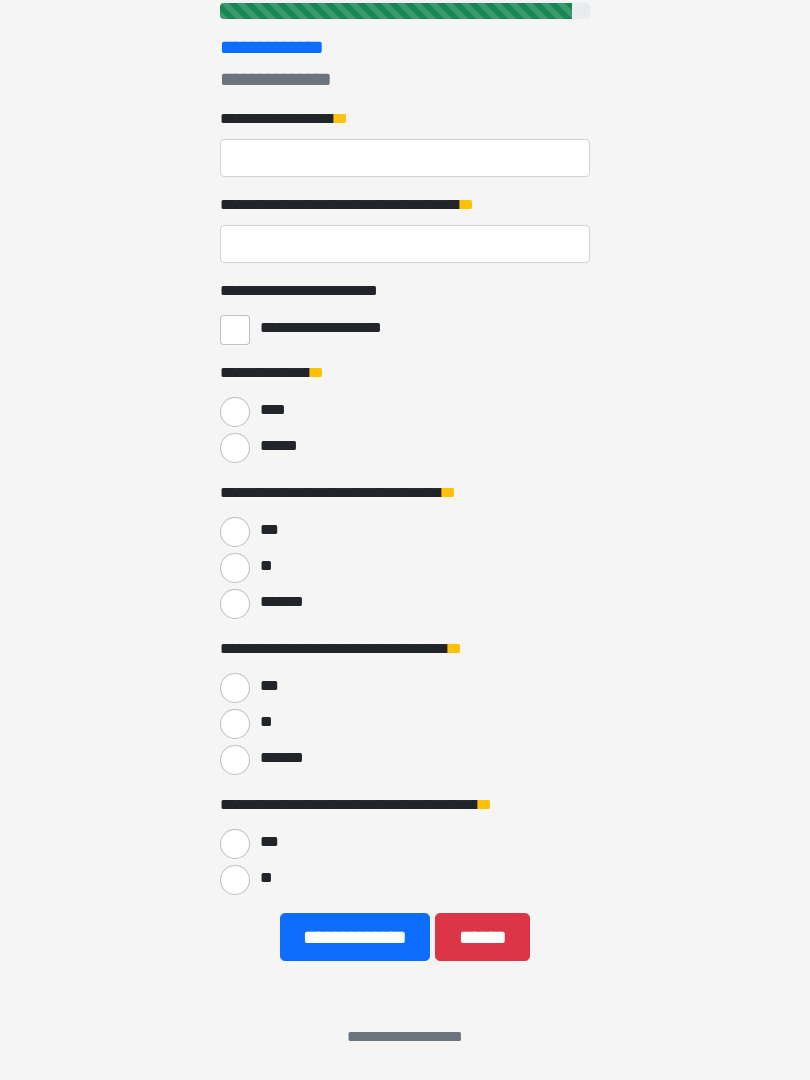 click on "******" at bounding box center [482, 937] 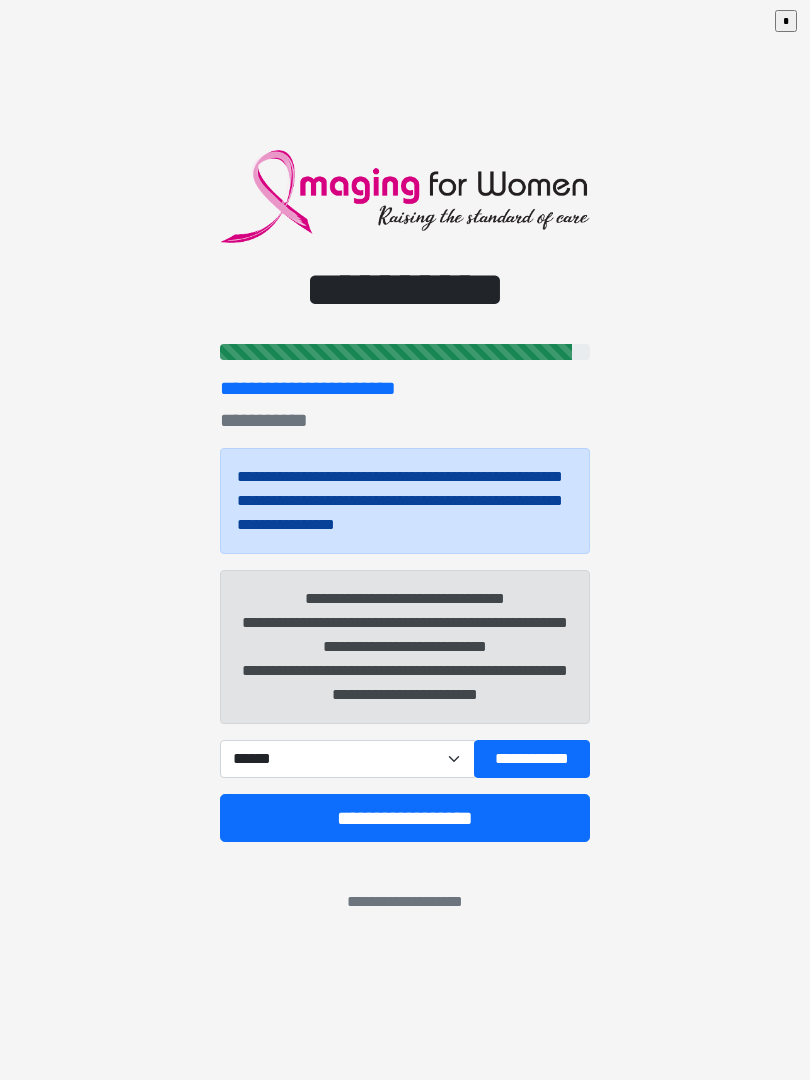 click on "**********" at bounding box center (405, 818) 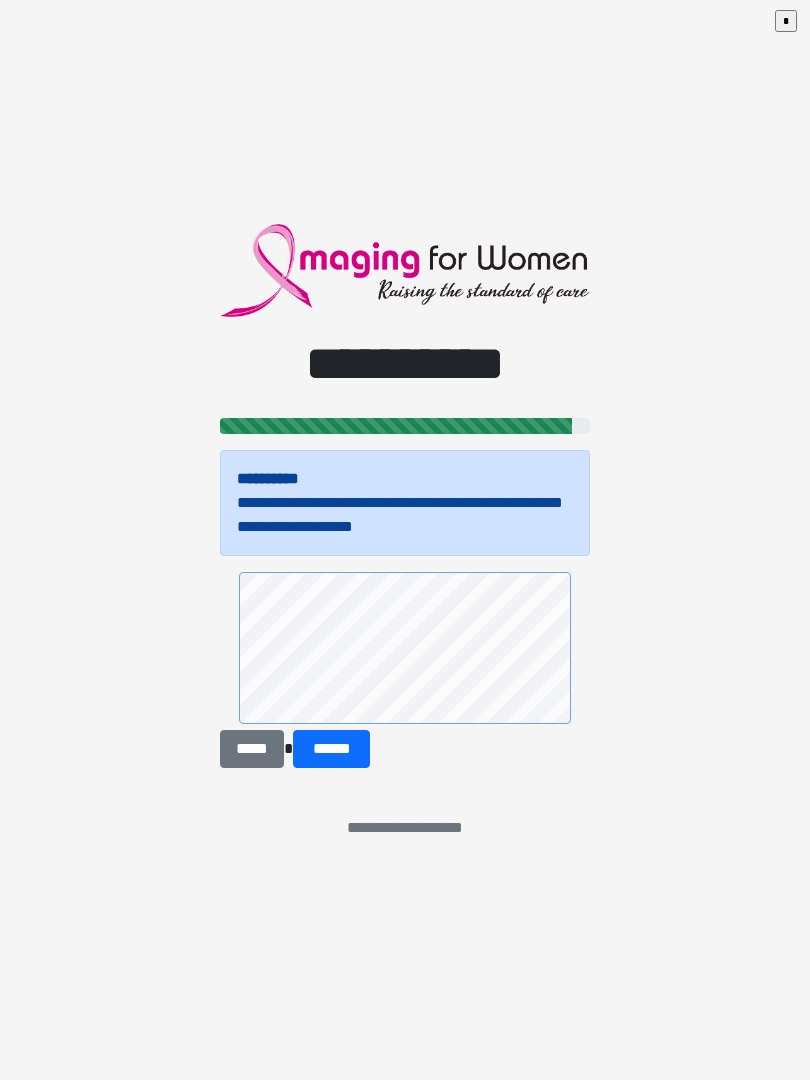 click on "******" at bounding box center (331, 749) 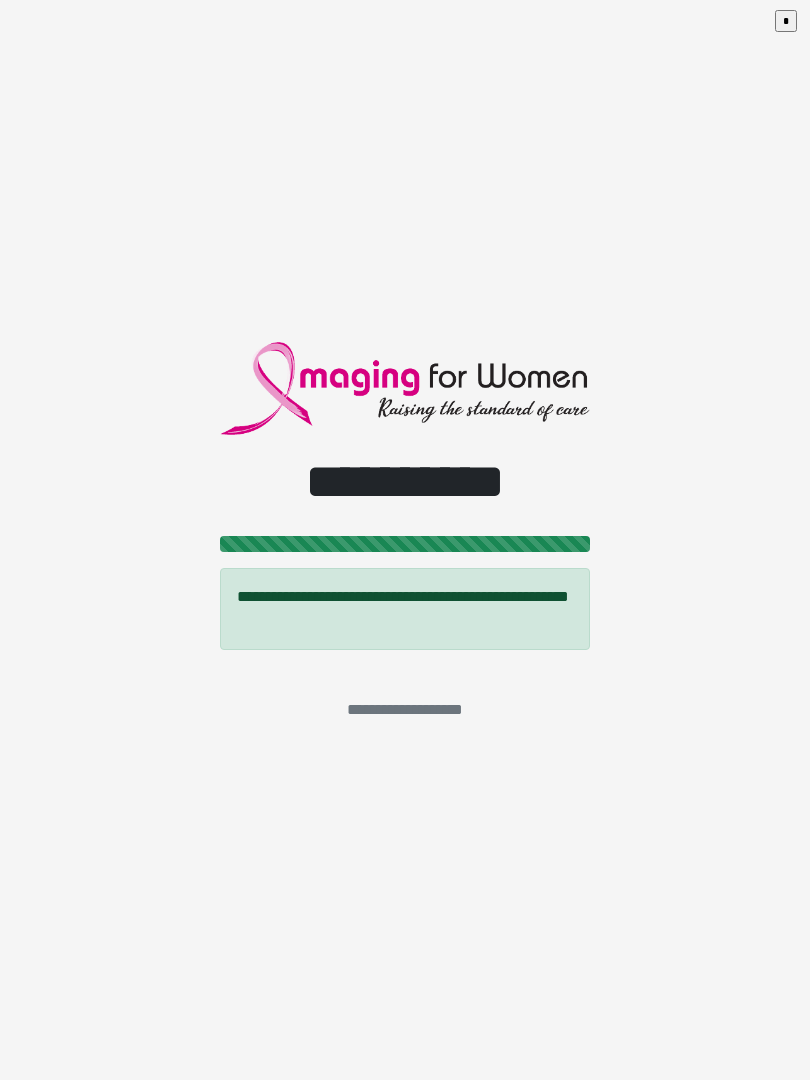 click on "**********" at bounding box center (405, 540) 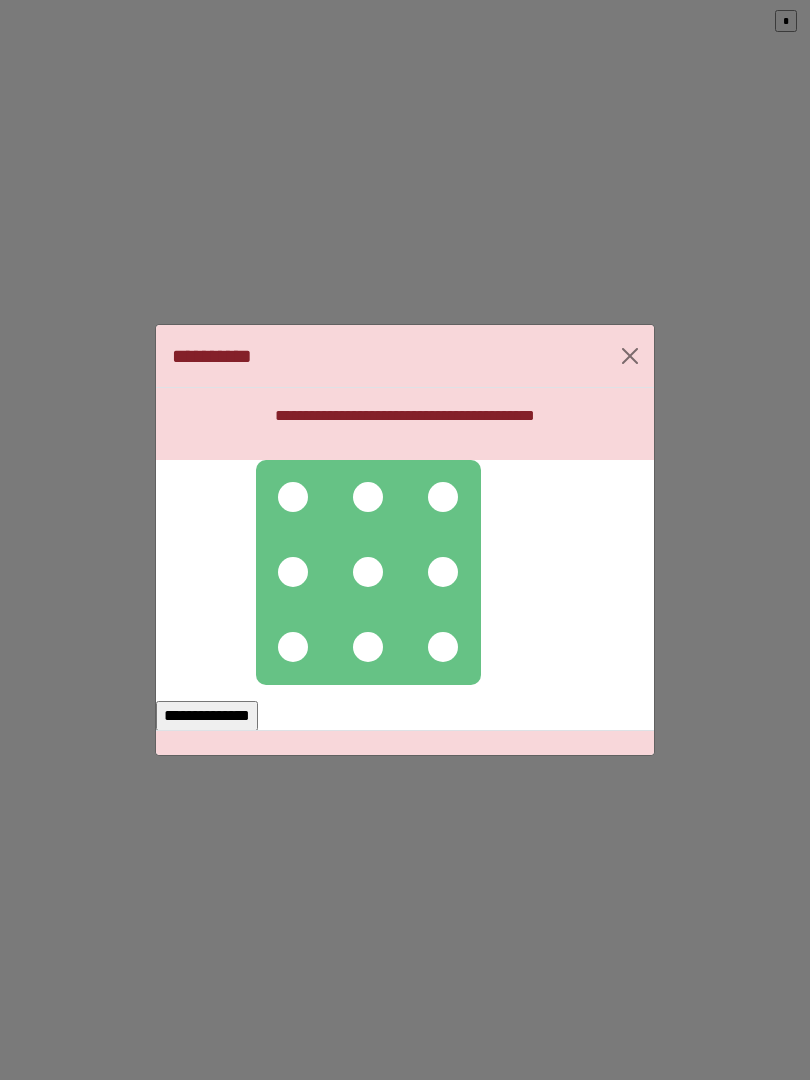 click at bounding box center [293, 497] 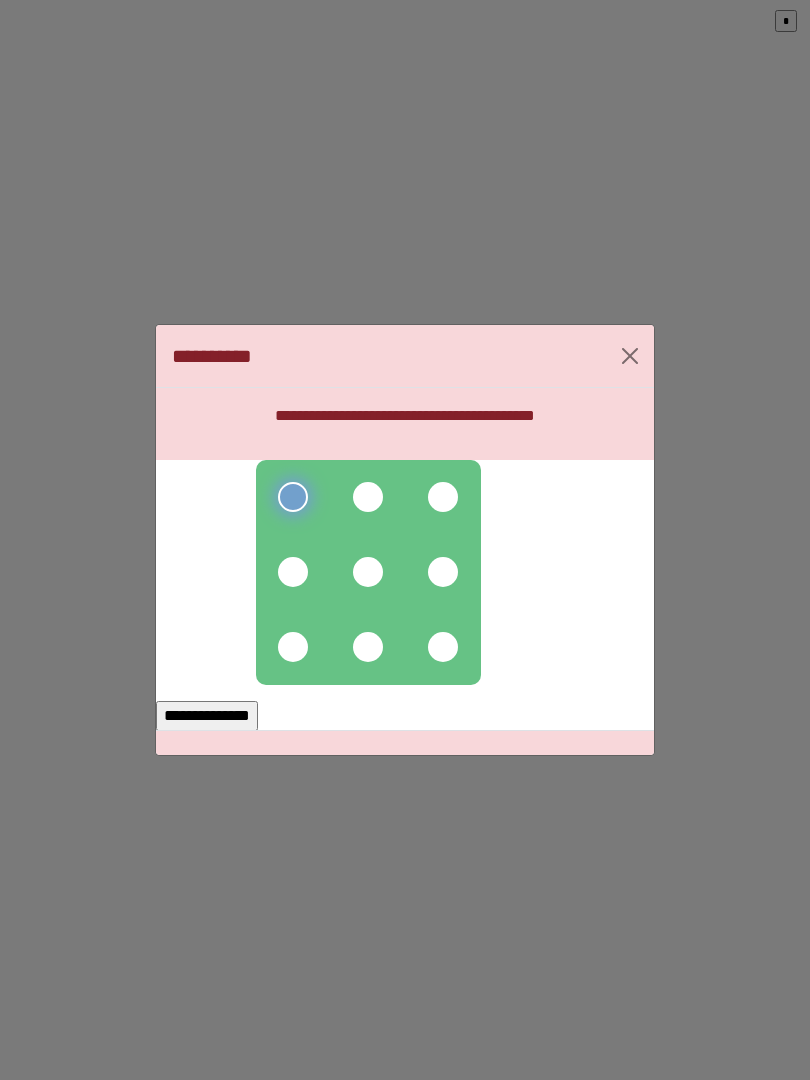 click at bounding box center (293, 572) 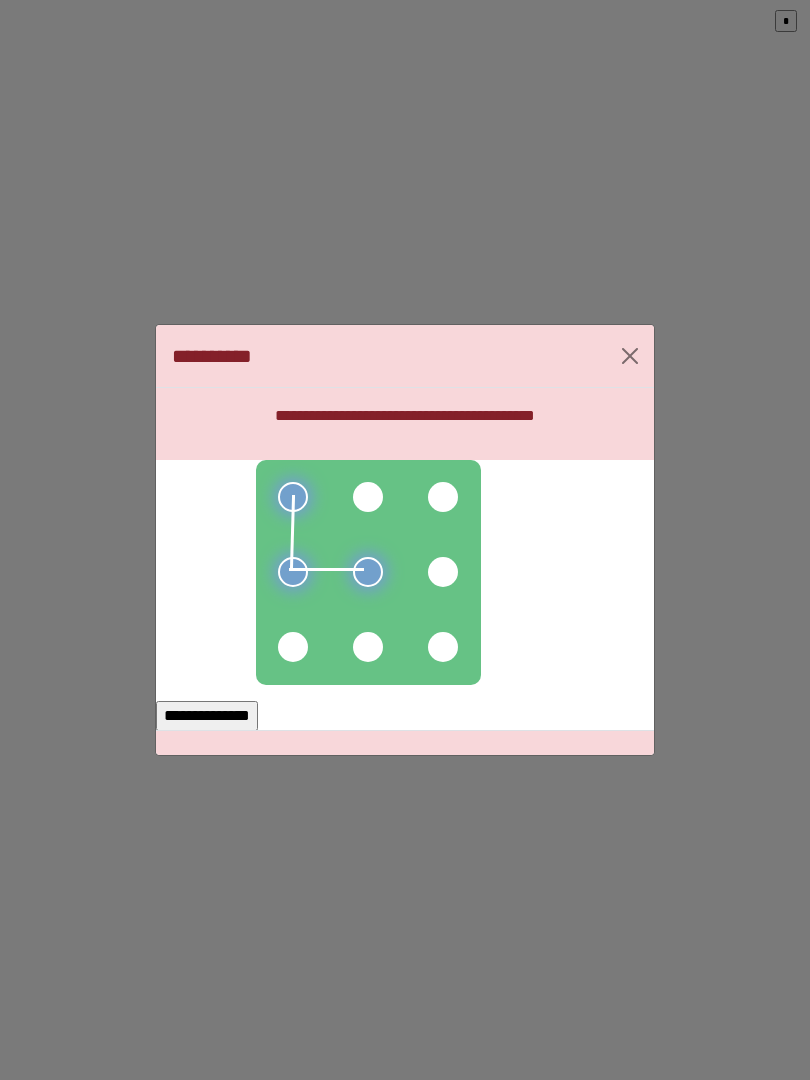 click at bounding box center (293, 647) 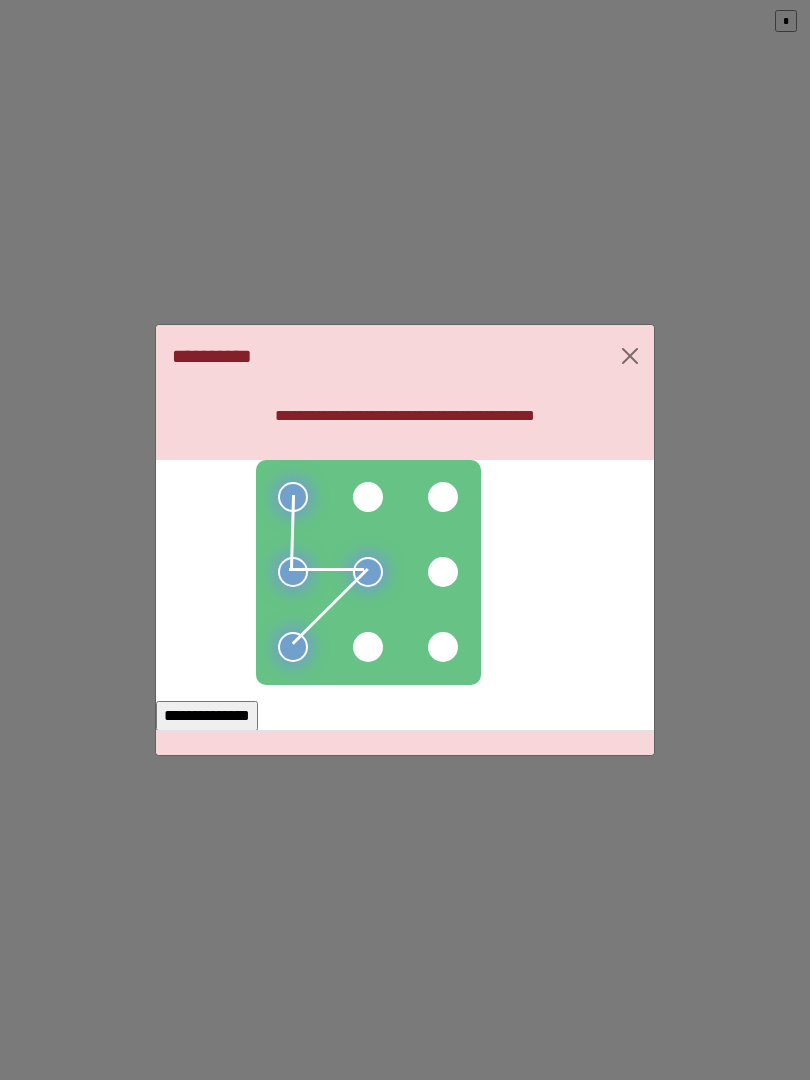 click at bounding box center (368, 497) 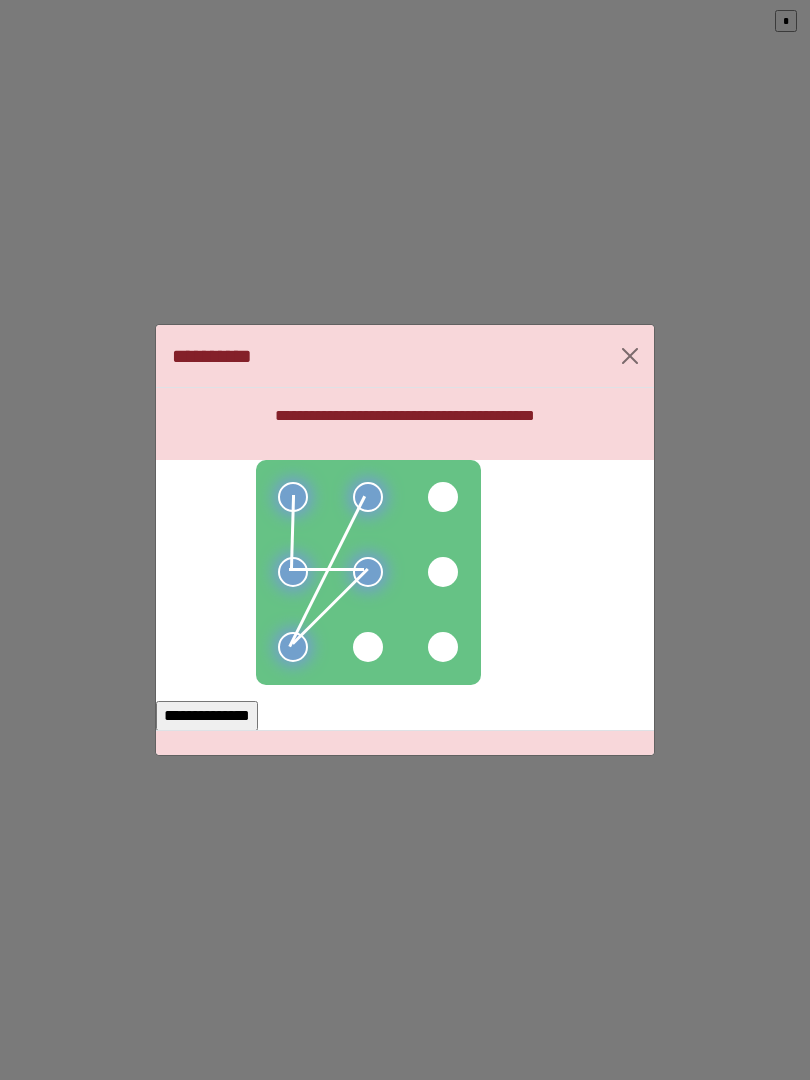 click on "**********" at bounding box center (207, 716) 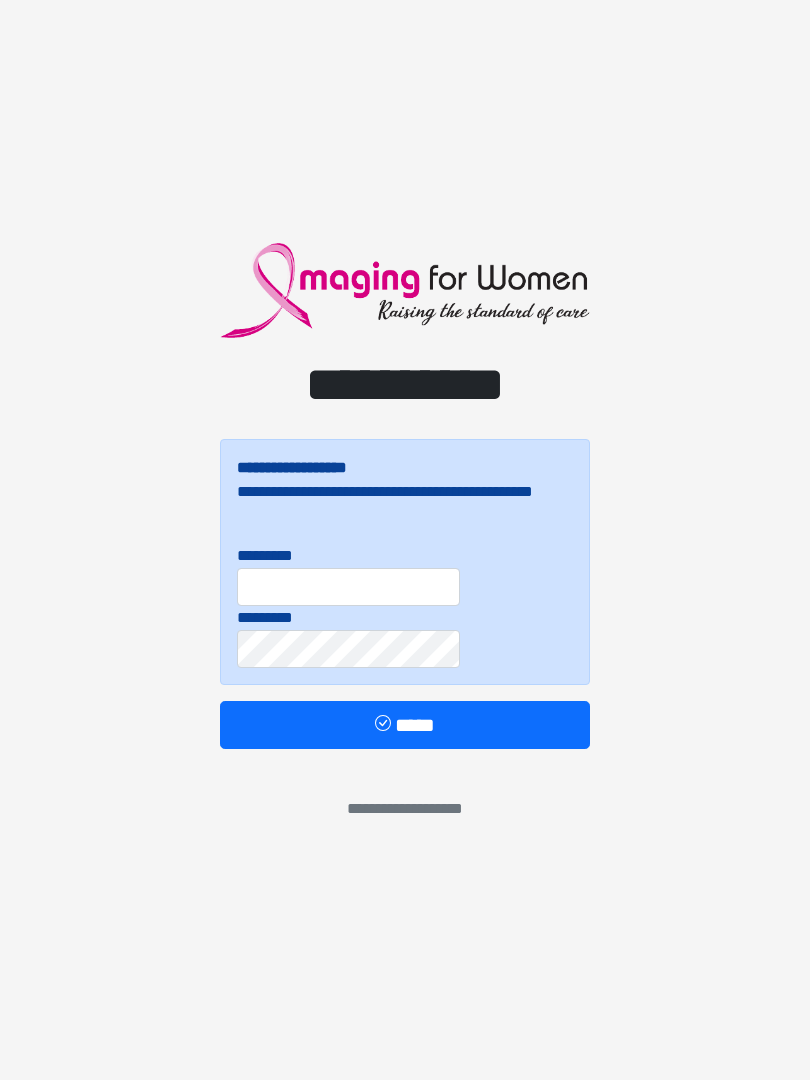 scroll, scrollTop: 0, scrollLeft: 0, axis: both 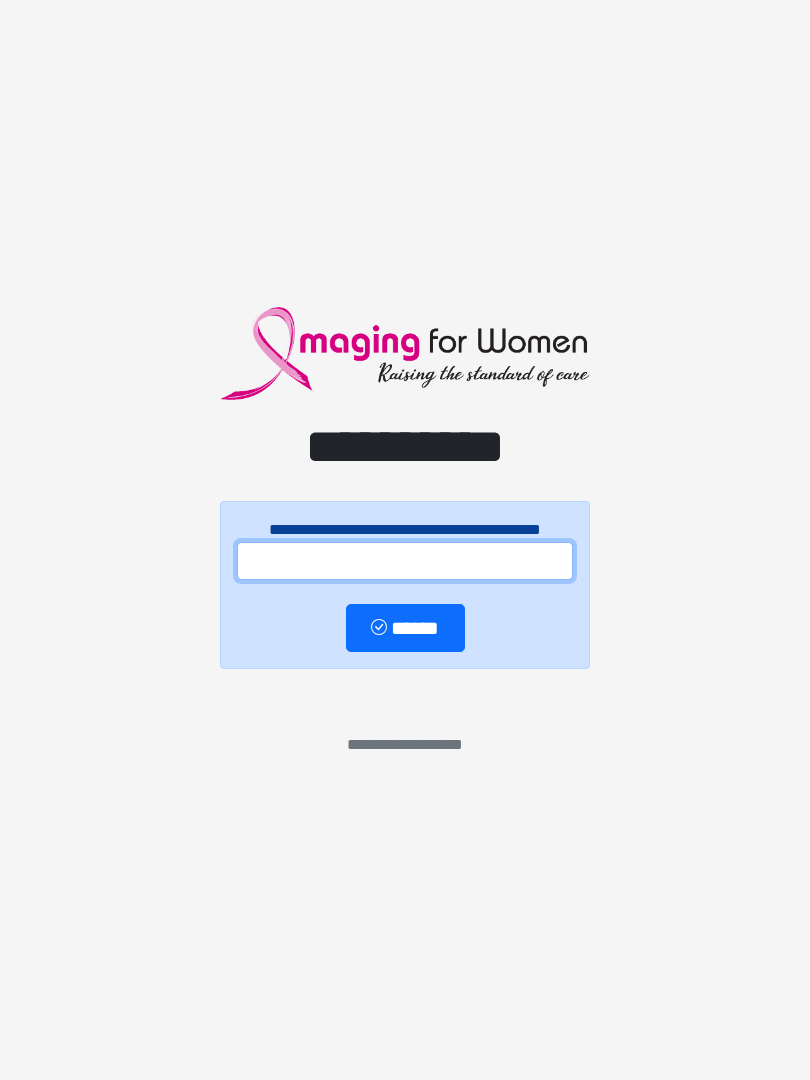 click at bounding box center [405, 561] 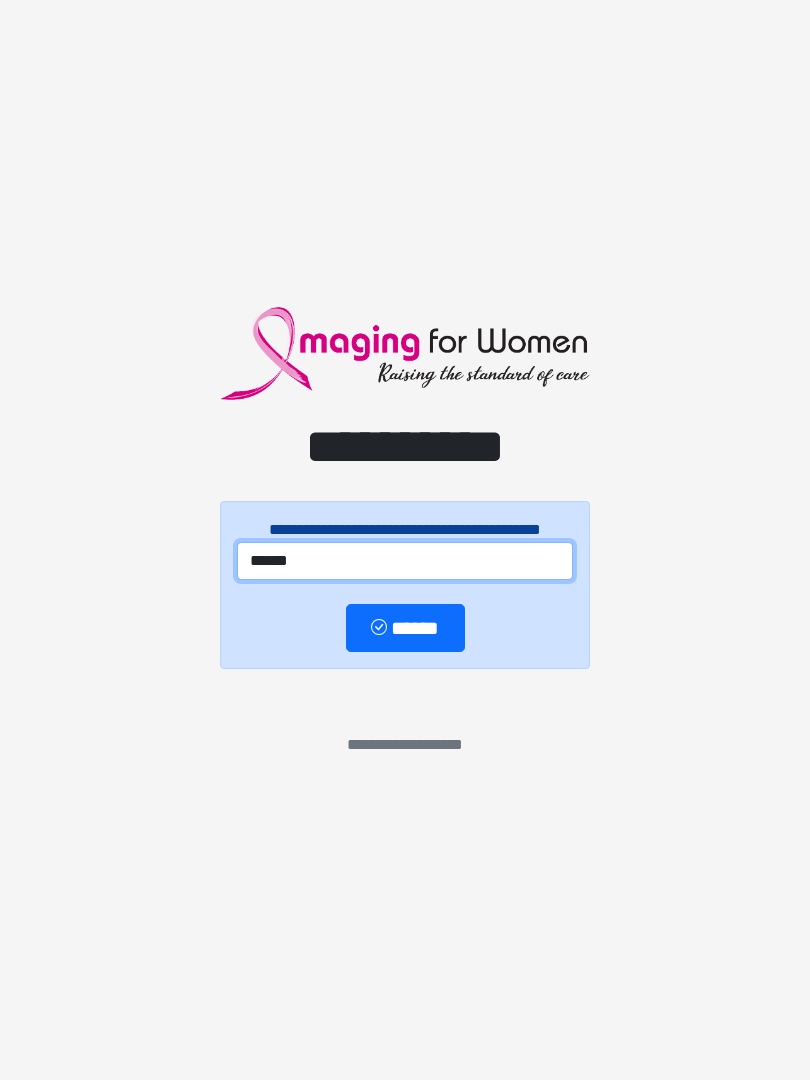 type on "******" 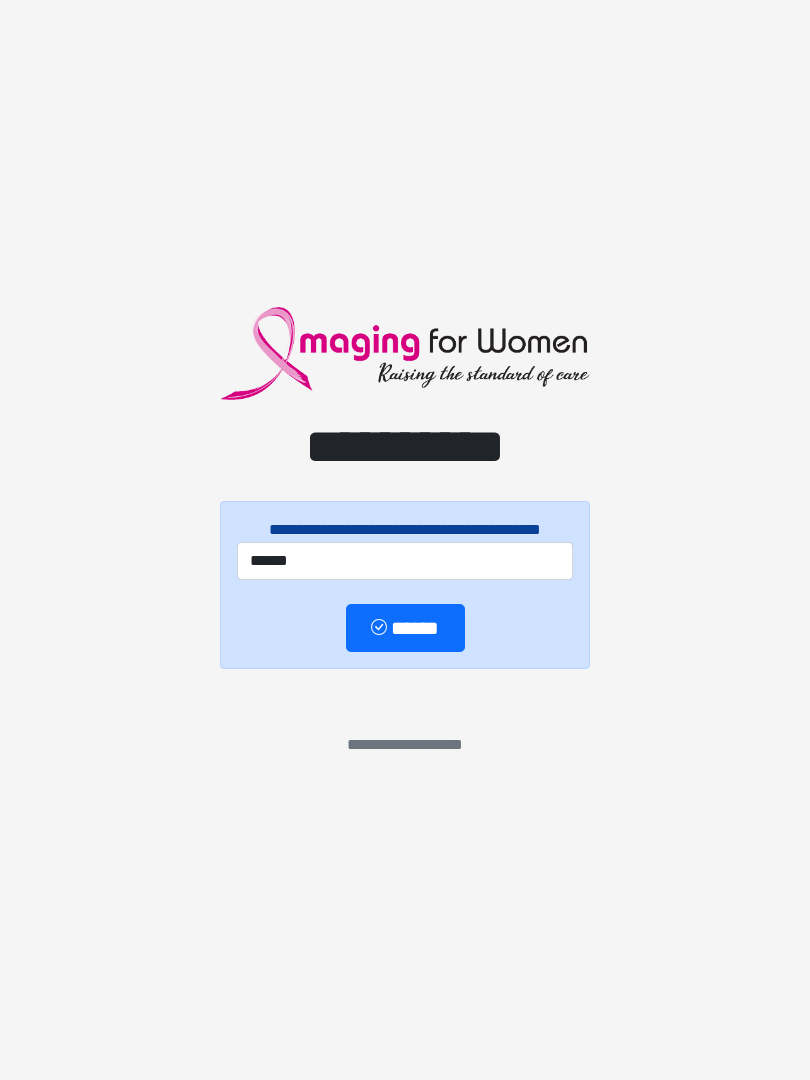 click on "******" at bounding box center (405, 628) 